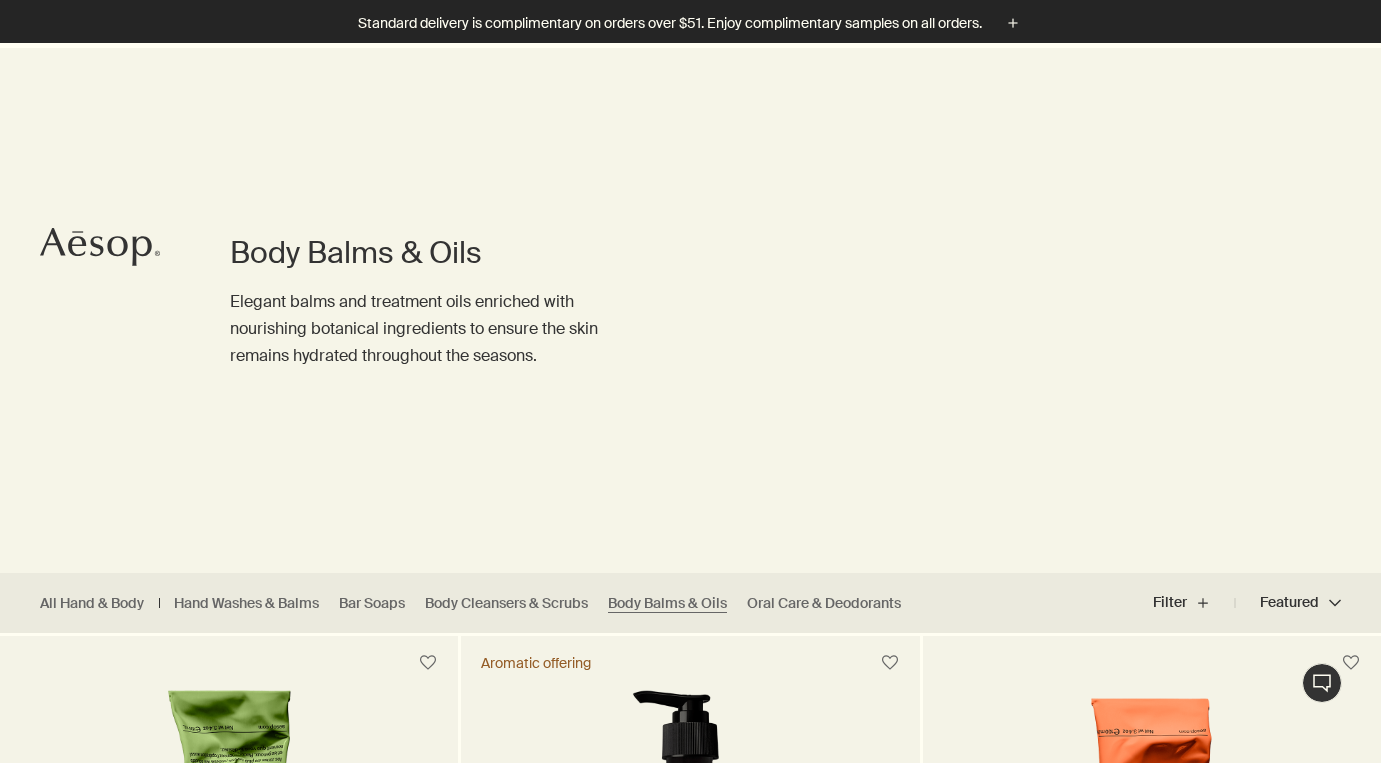 scroll, scrollTop: 384, scrollLeft: 0, axis: vertical 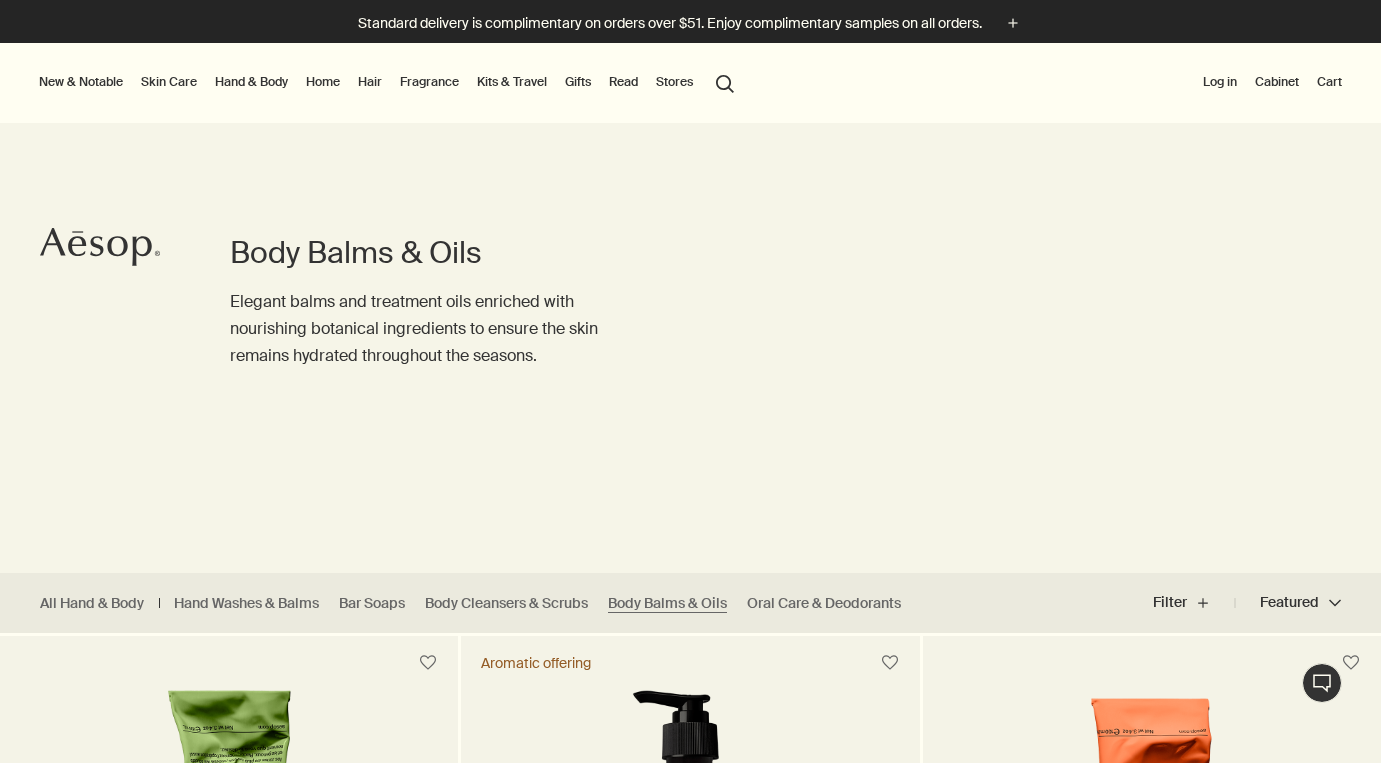 click on "New & Notable" at bounding box center [81, 82] 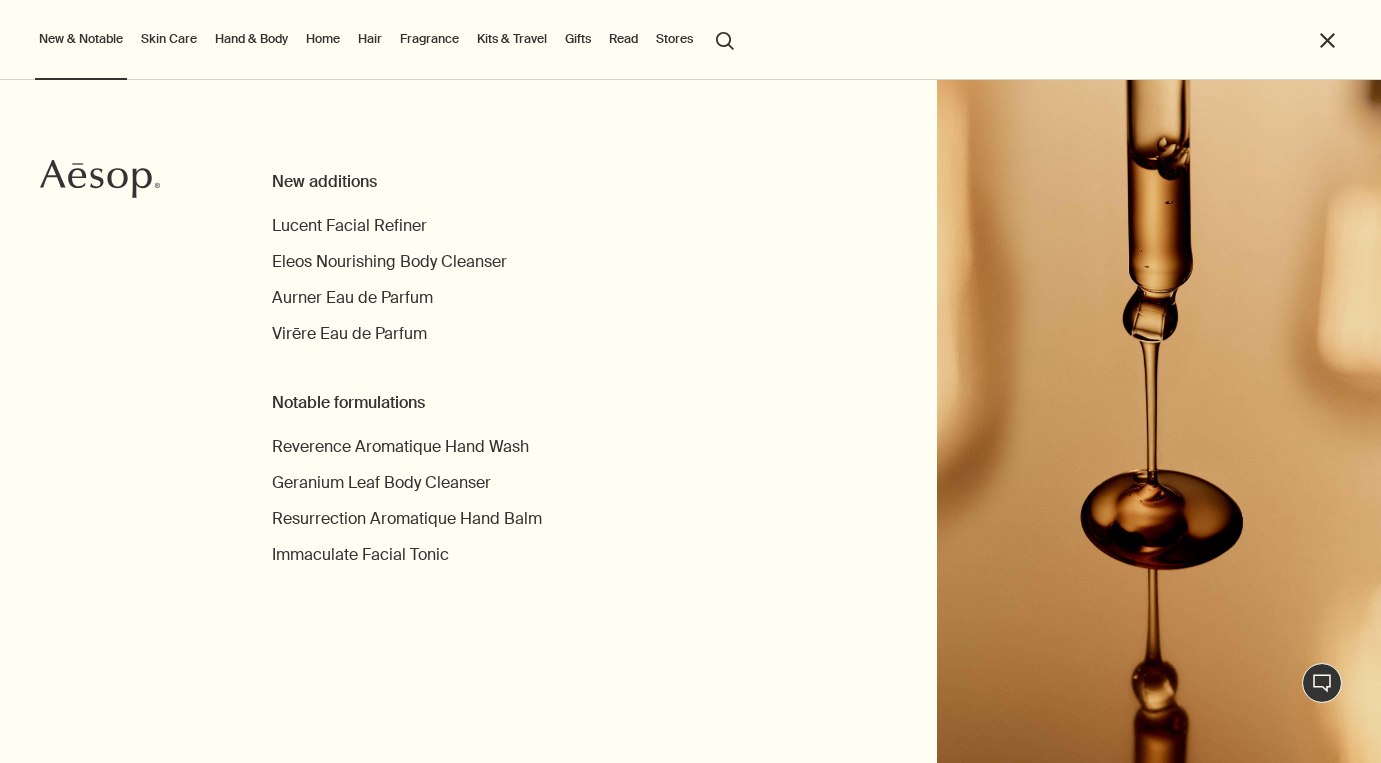 scroll, scrollTop: 0, scrollLeft: 0, axis: both 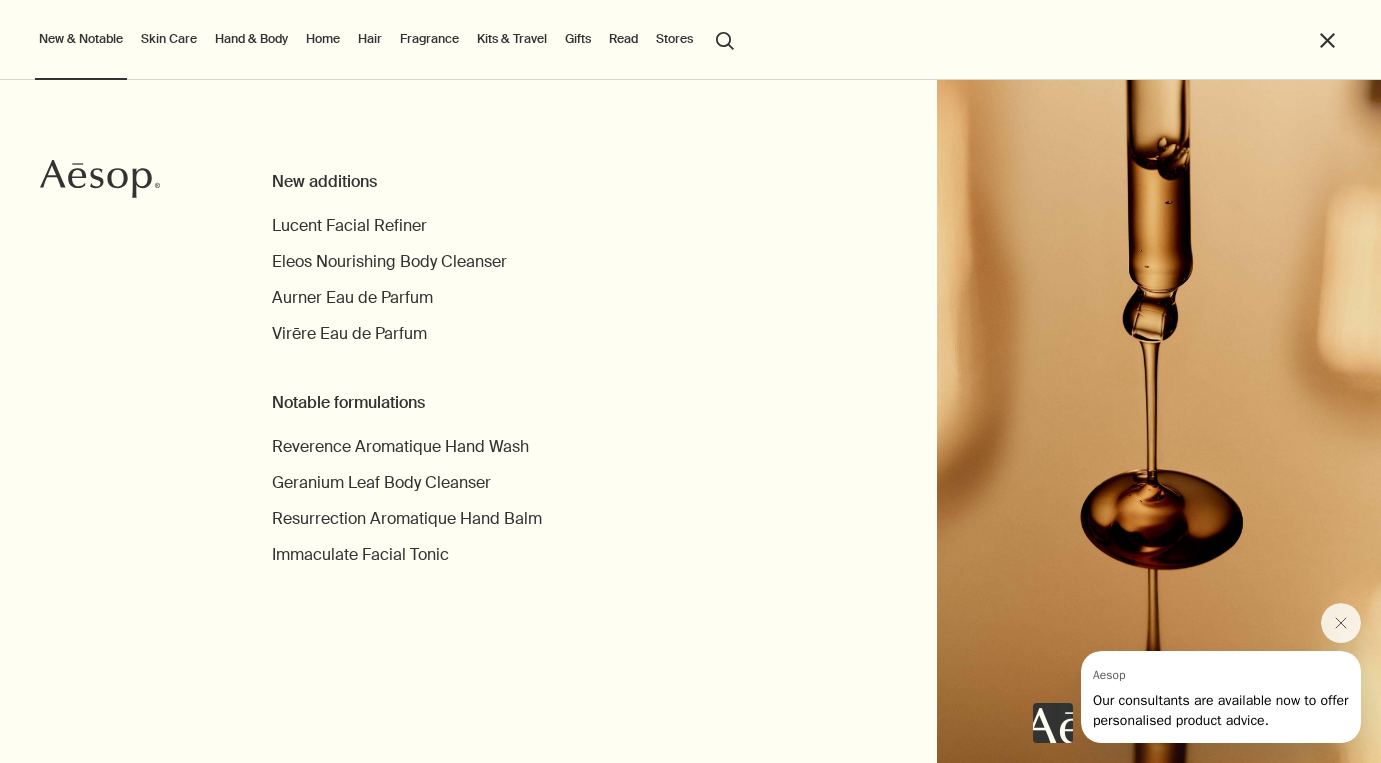 click on "Skin Care" at bounding box center [169, 39] 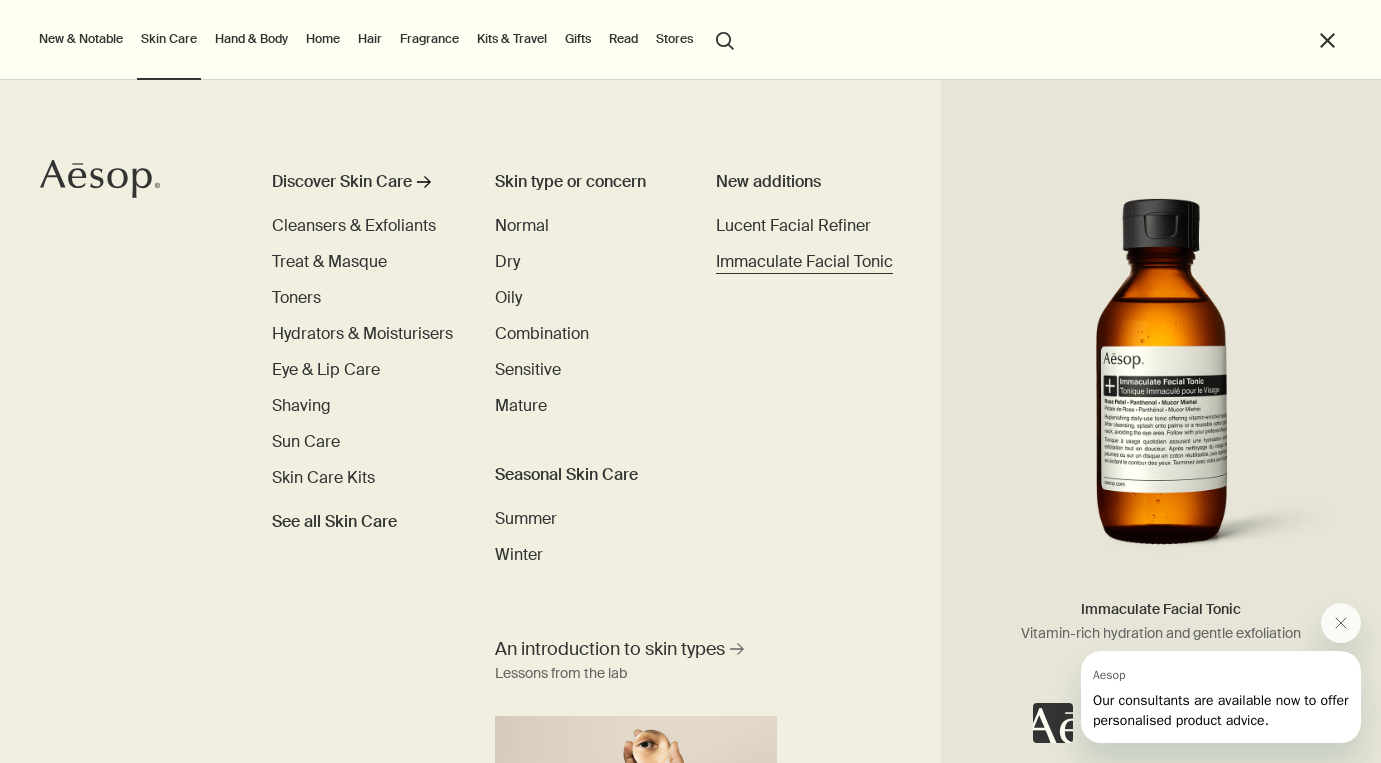 click on "Immaculate Facial Tonic" at bounding box center [804, 261] 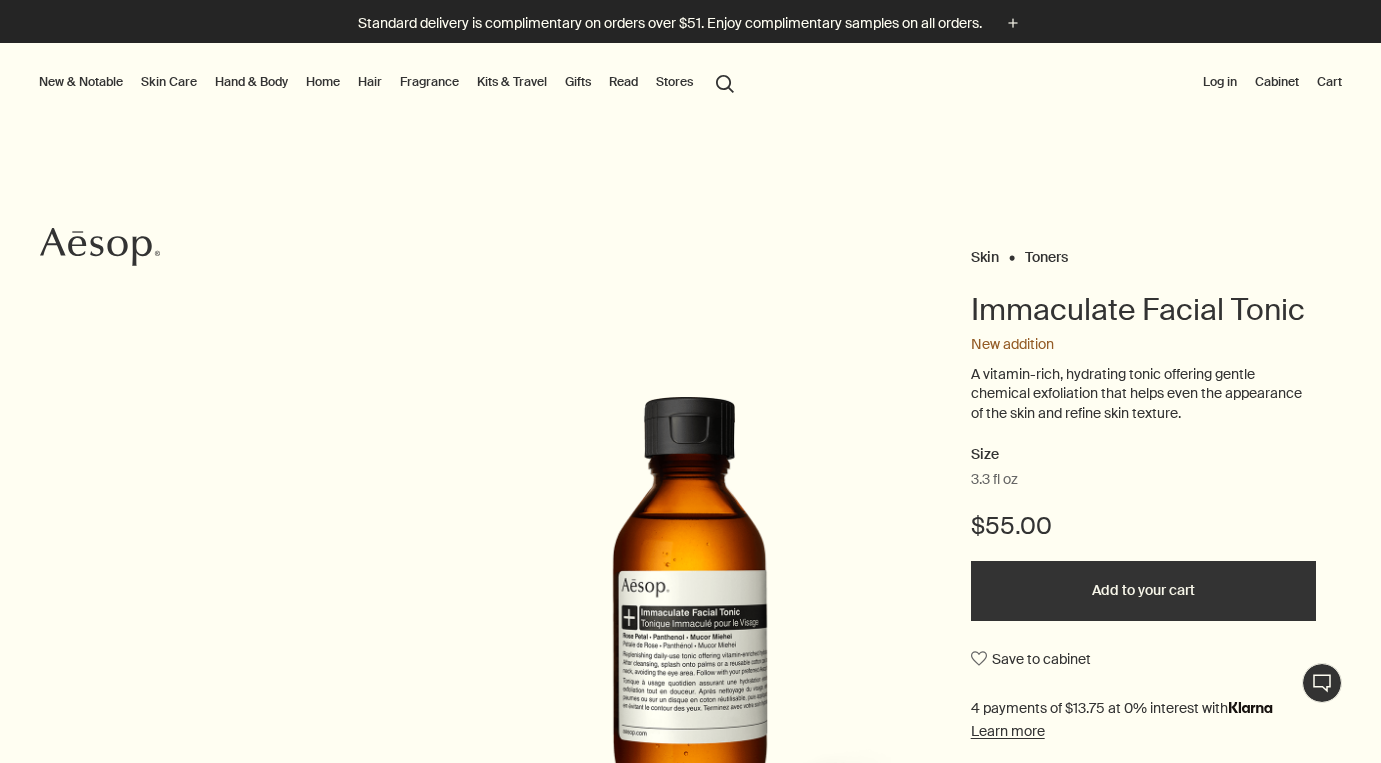 scroll, scrollTop: 0, scrollLeft: 0, axis: both 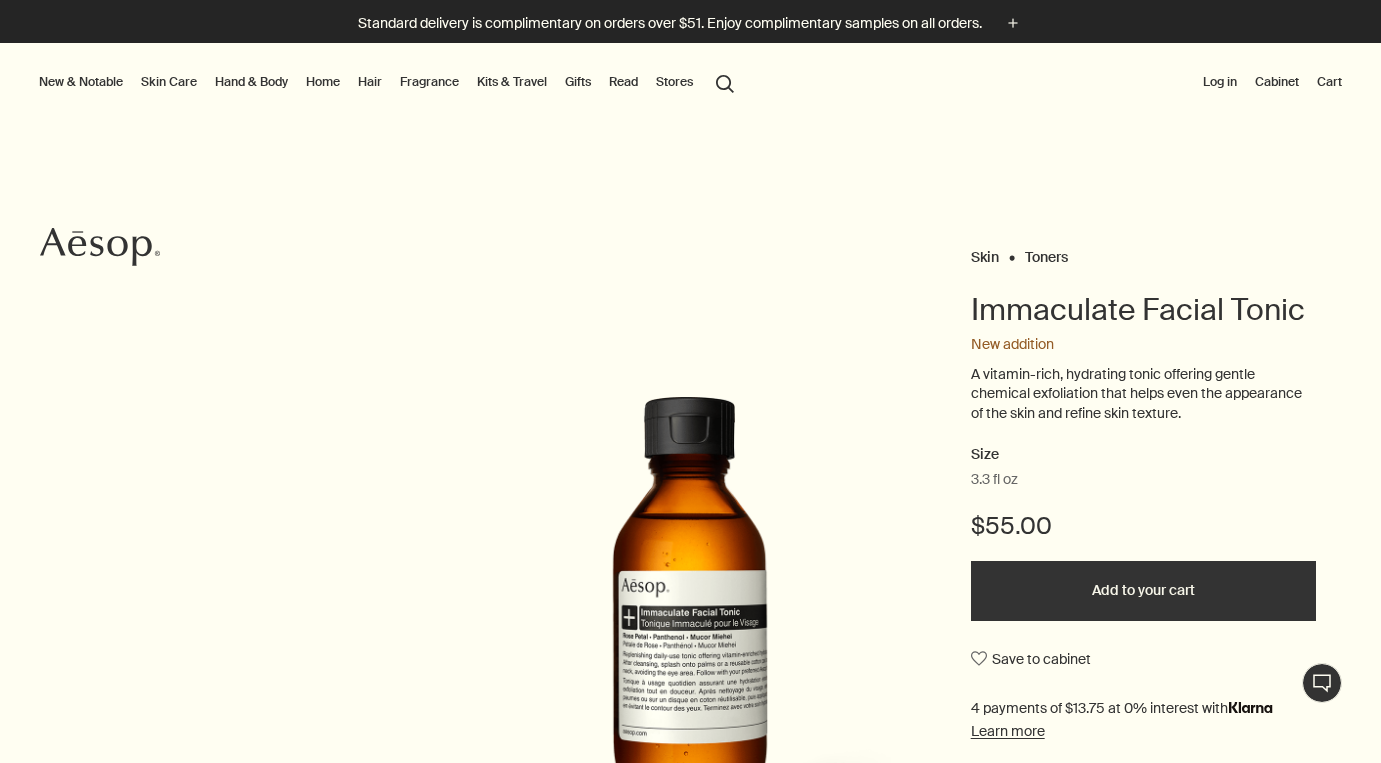 click on "Home" at bounding box center (323, 82) 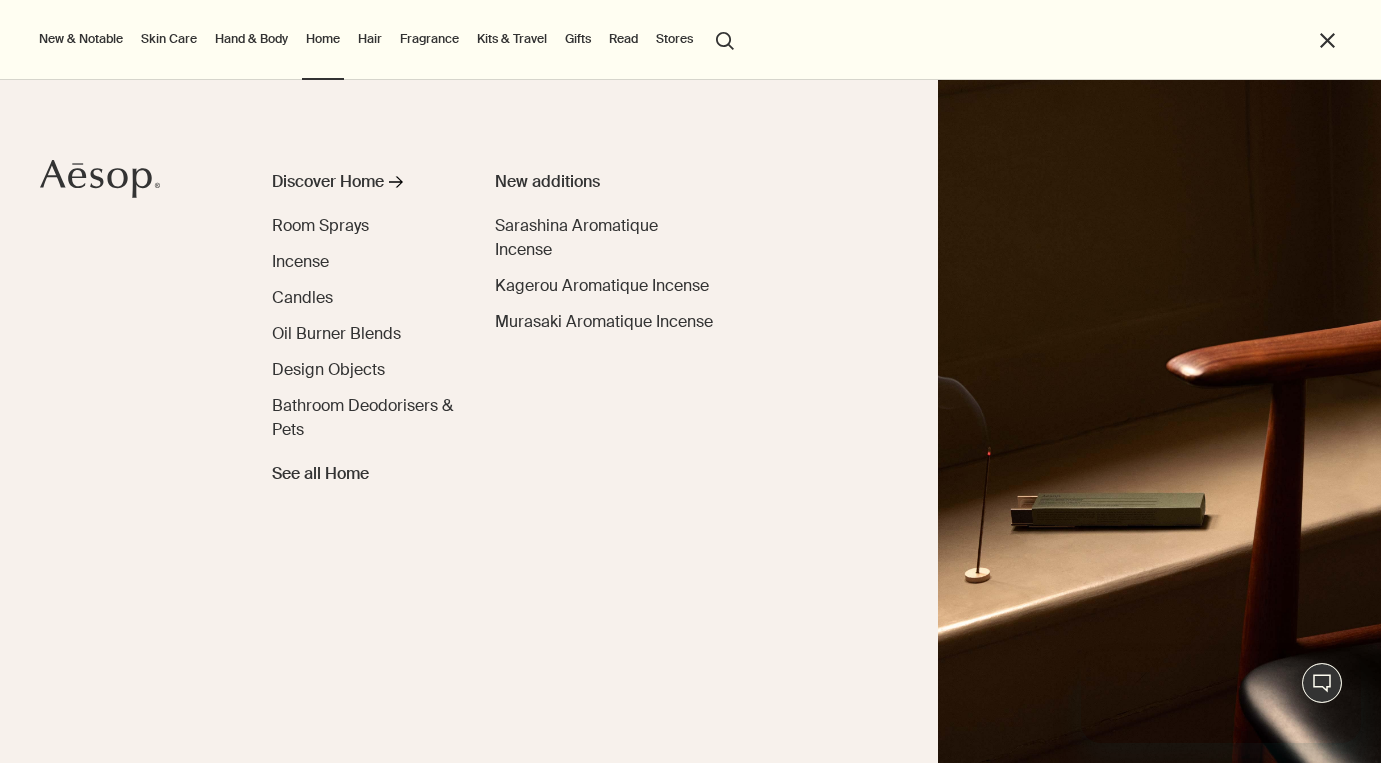 scroll, scrollTop: 0, scrollLeft: 0, axis: both 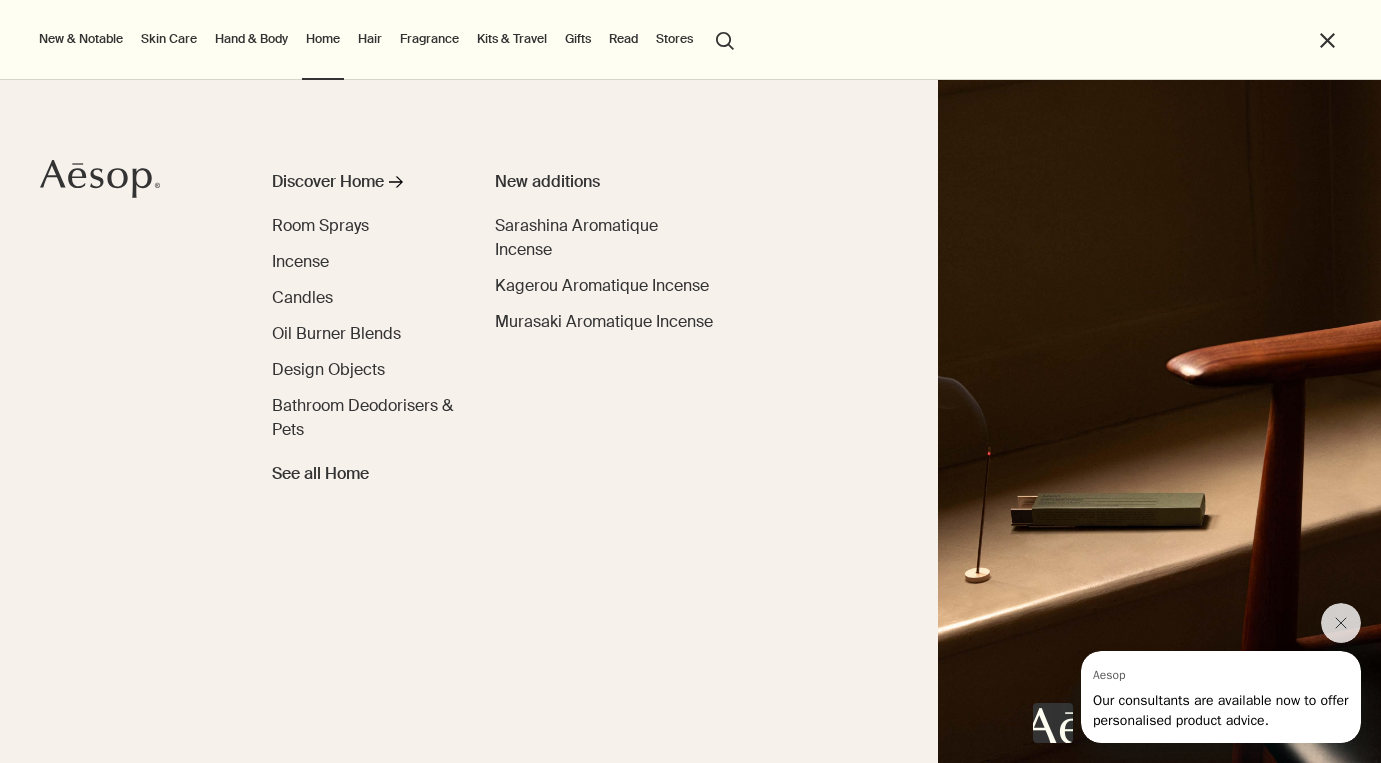 click on "Hand & Body" at bounding box center (251, 39) 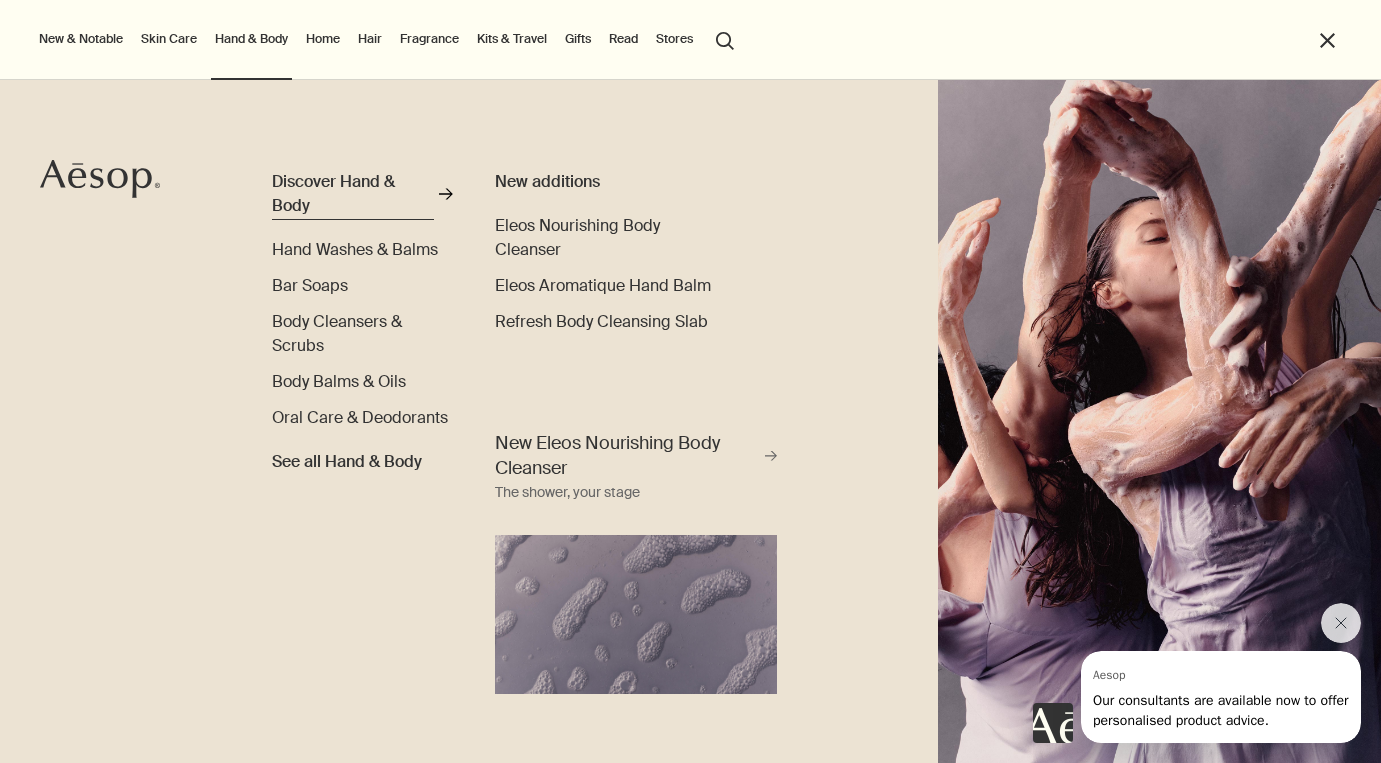 click on "Discover Hand & Body" at bounding box center [353, 194] 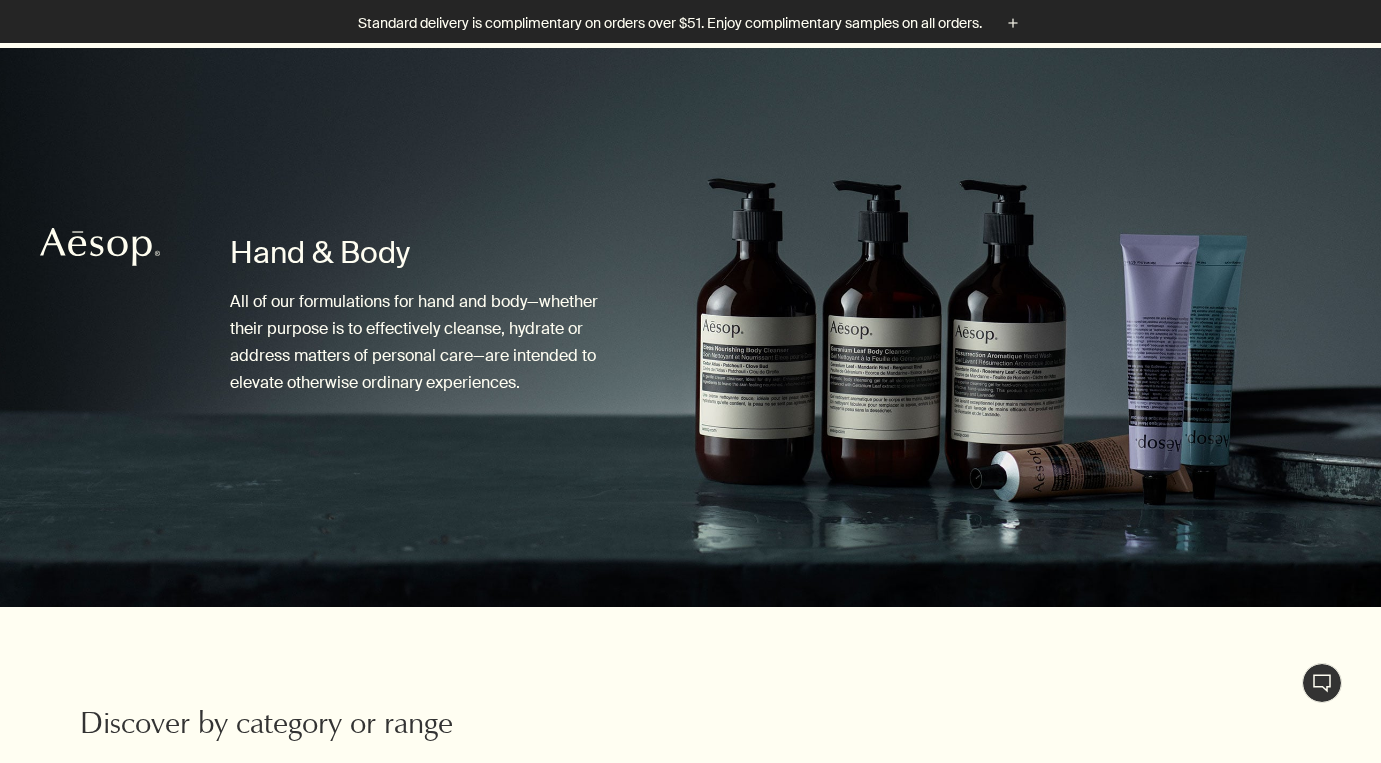 scroll, scrollTop: 465, scrollLeft: 0, axis: vertical 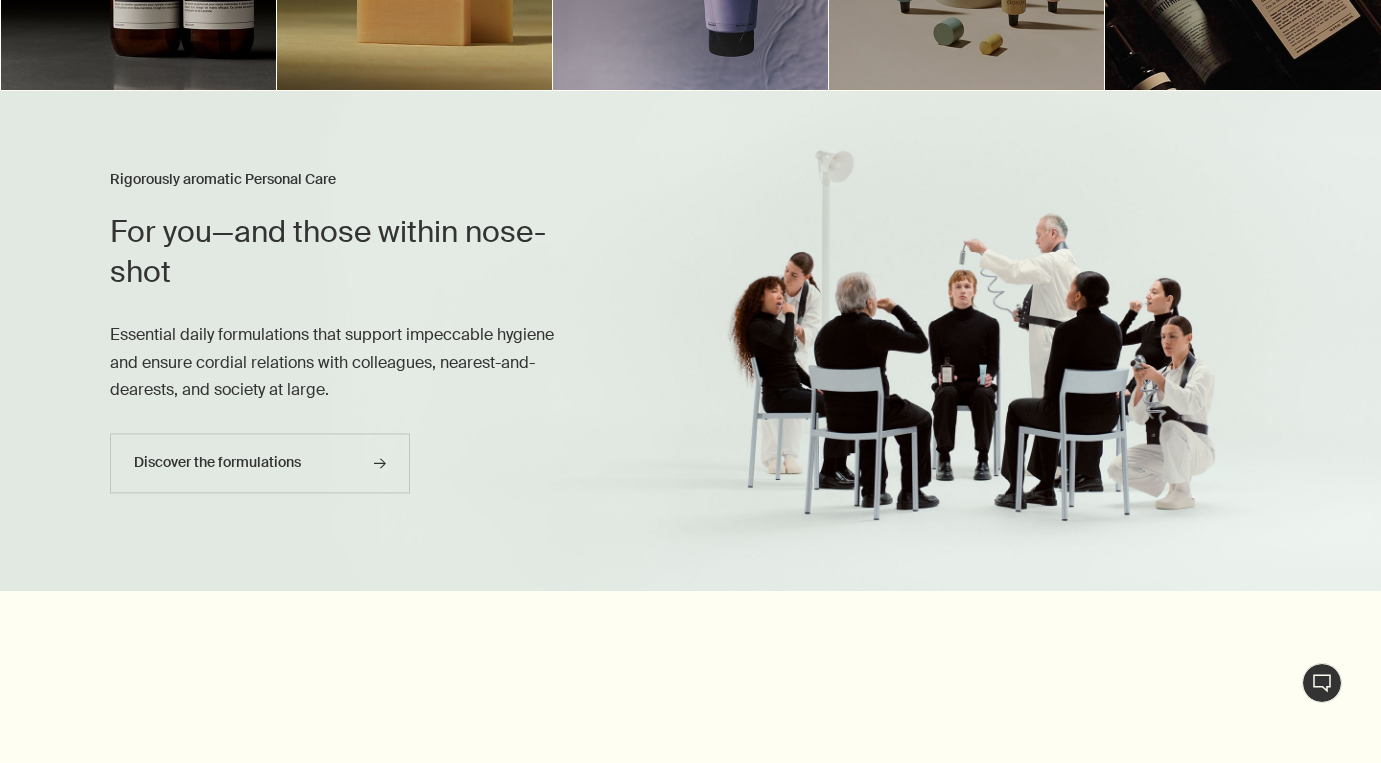 click at bounding box center [966, -60] 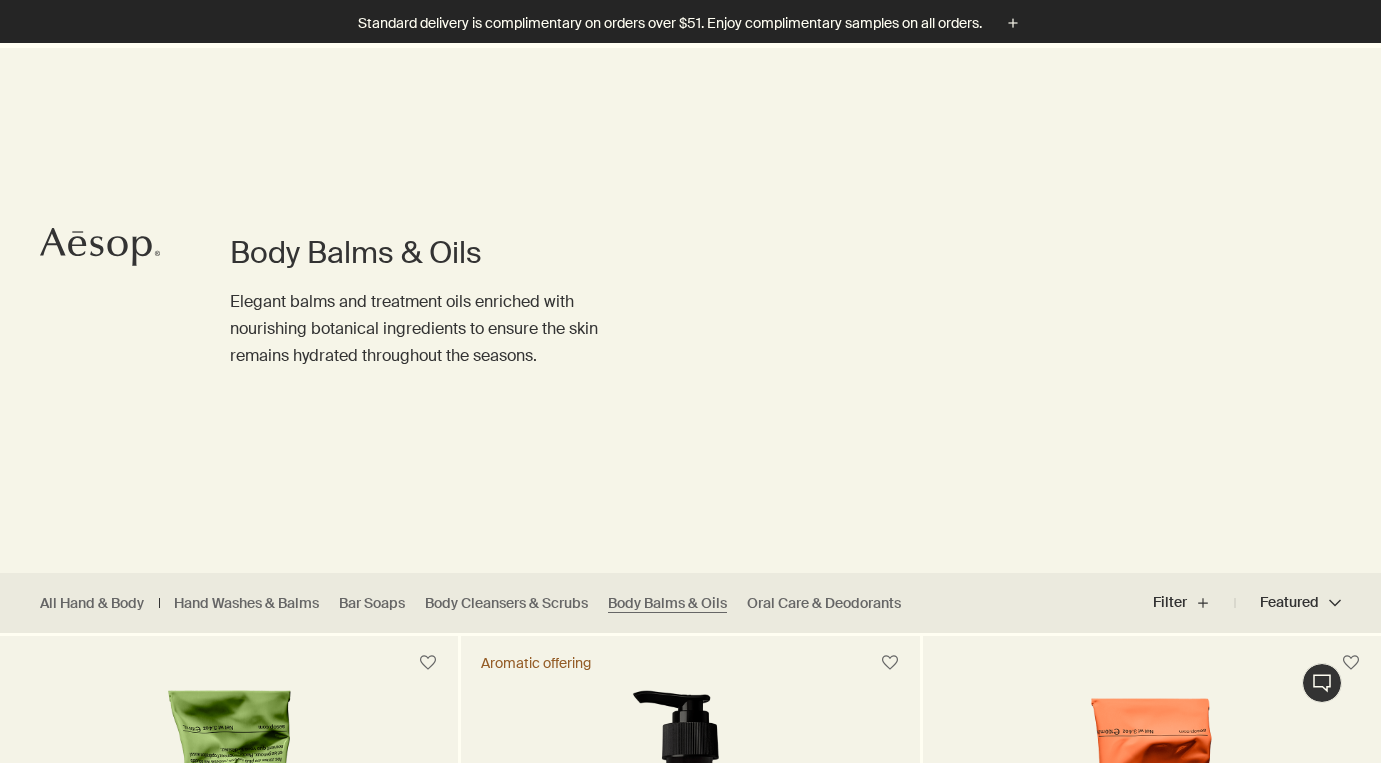 scroll, scrollTop: 133, scrollLeft: 0, axis: vertical 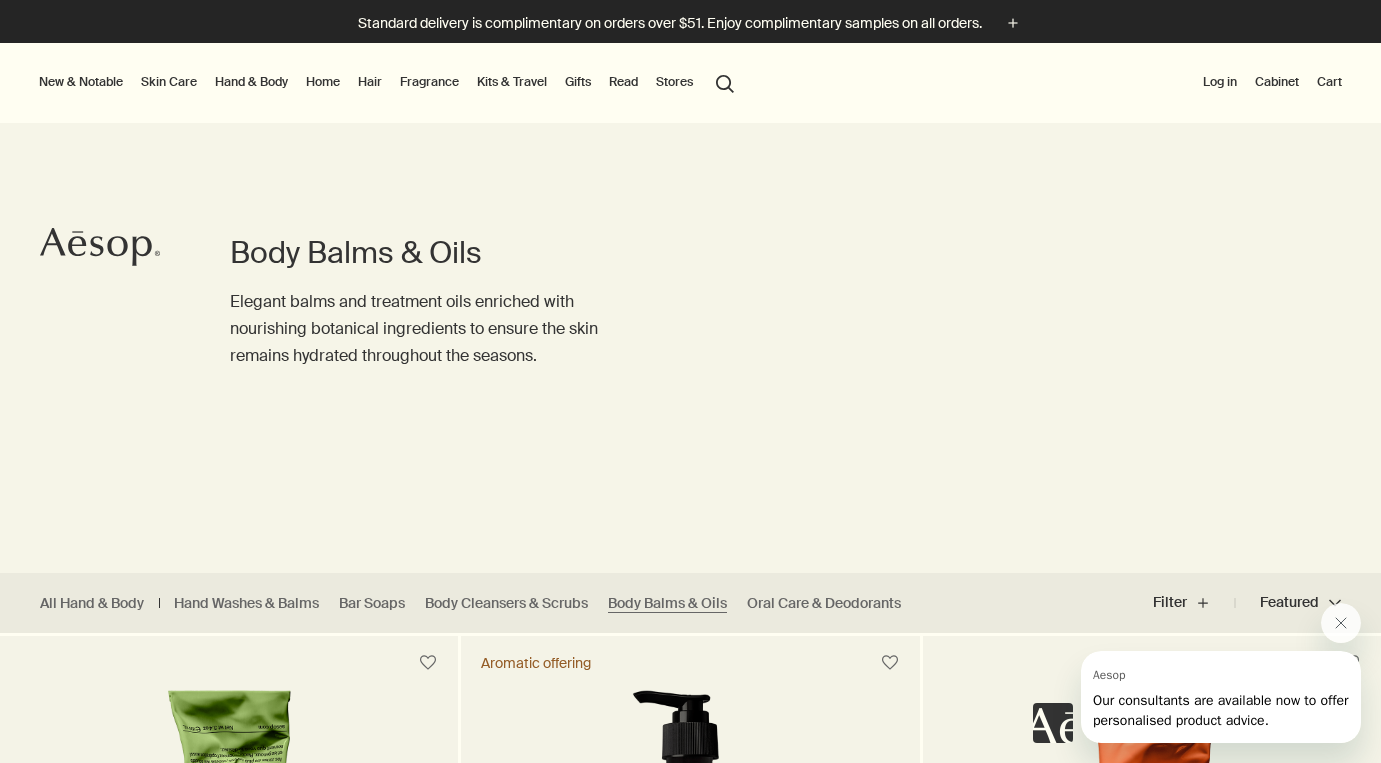click on "search Search" at bounding box center [725, 82] 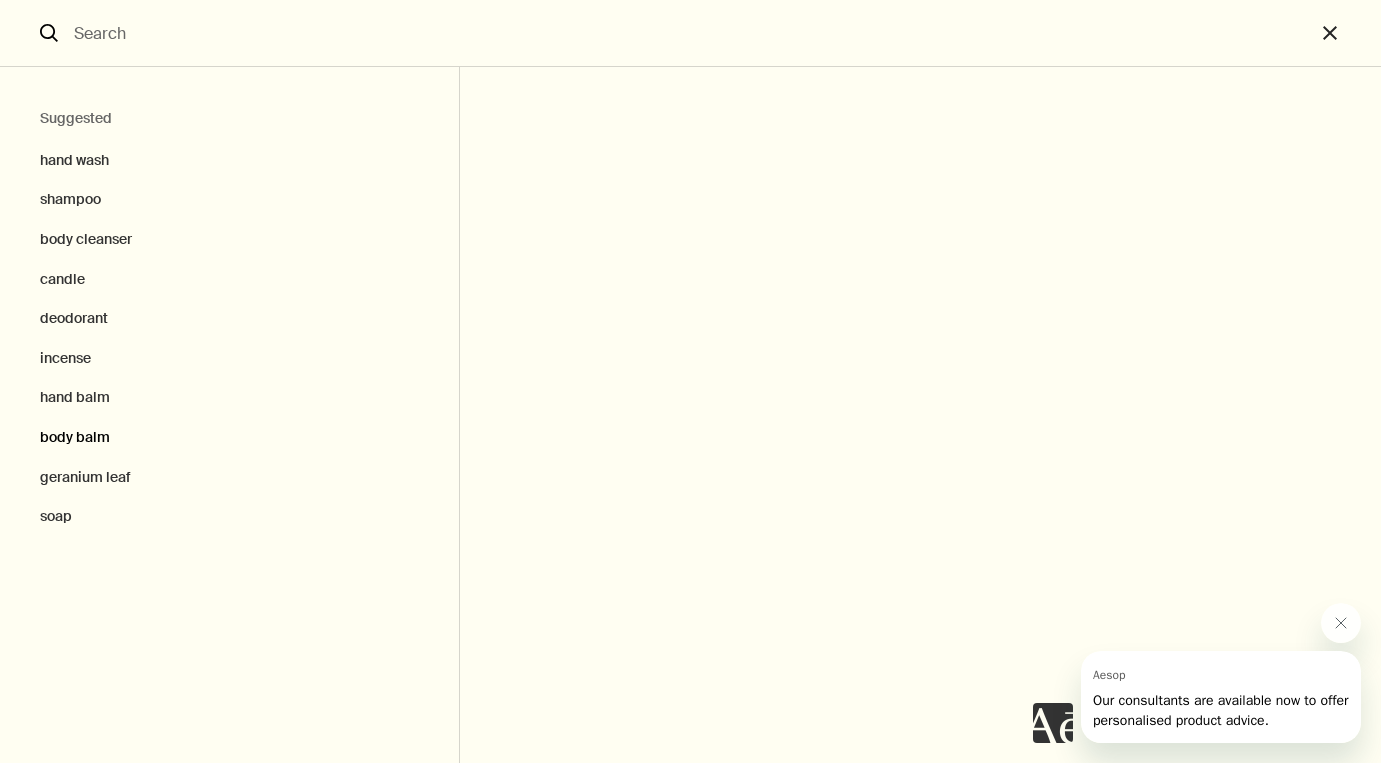 click on "body balm" at bounding box center (229, 156) 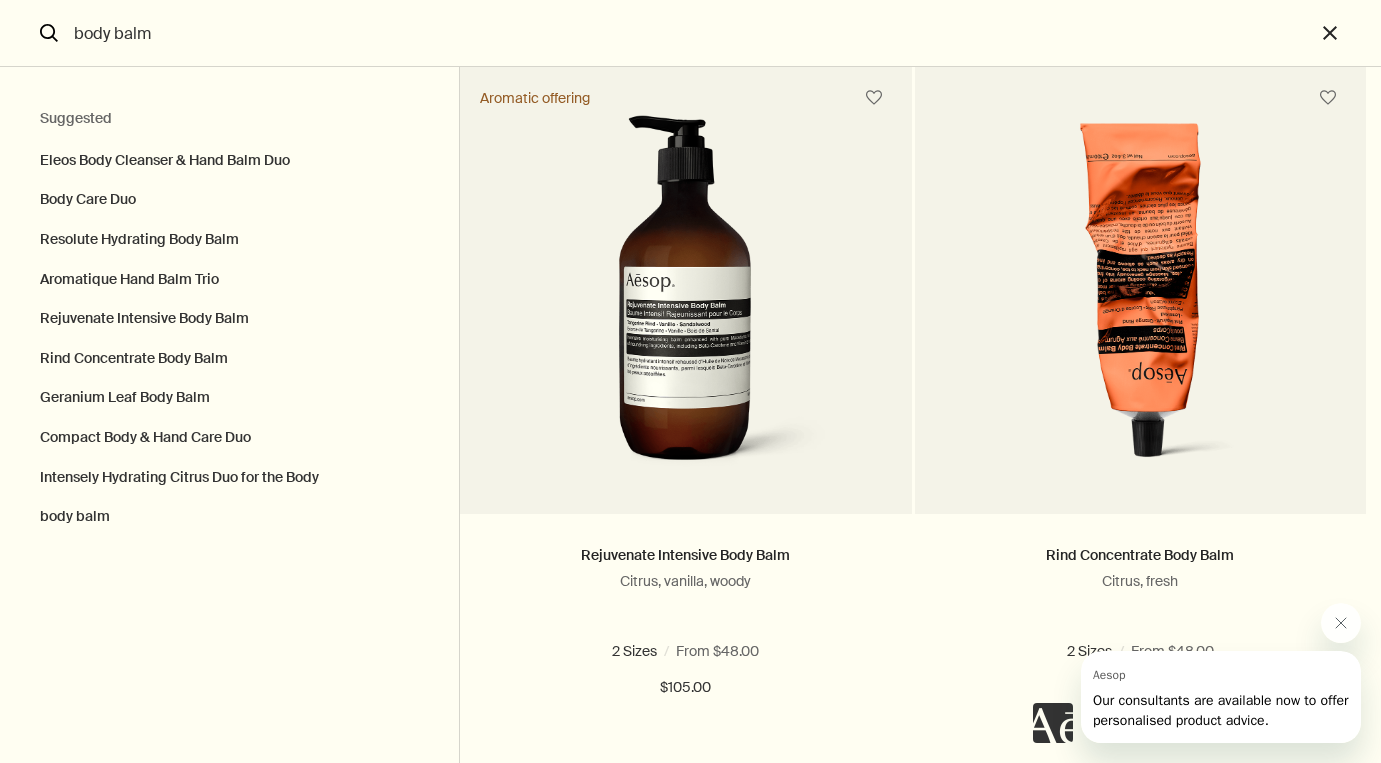 scroll, scrollTop: 1525, scrollLeft: 0, axis: vertical 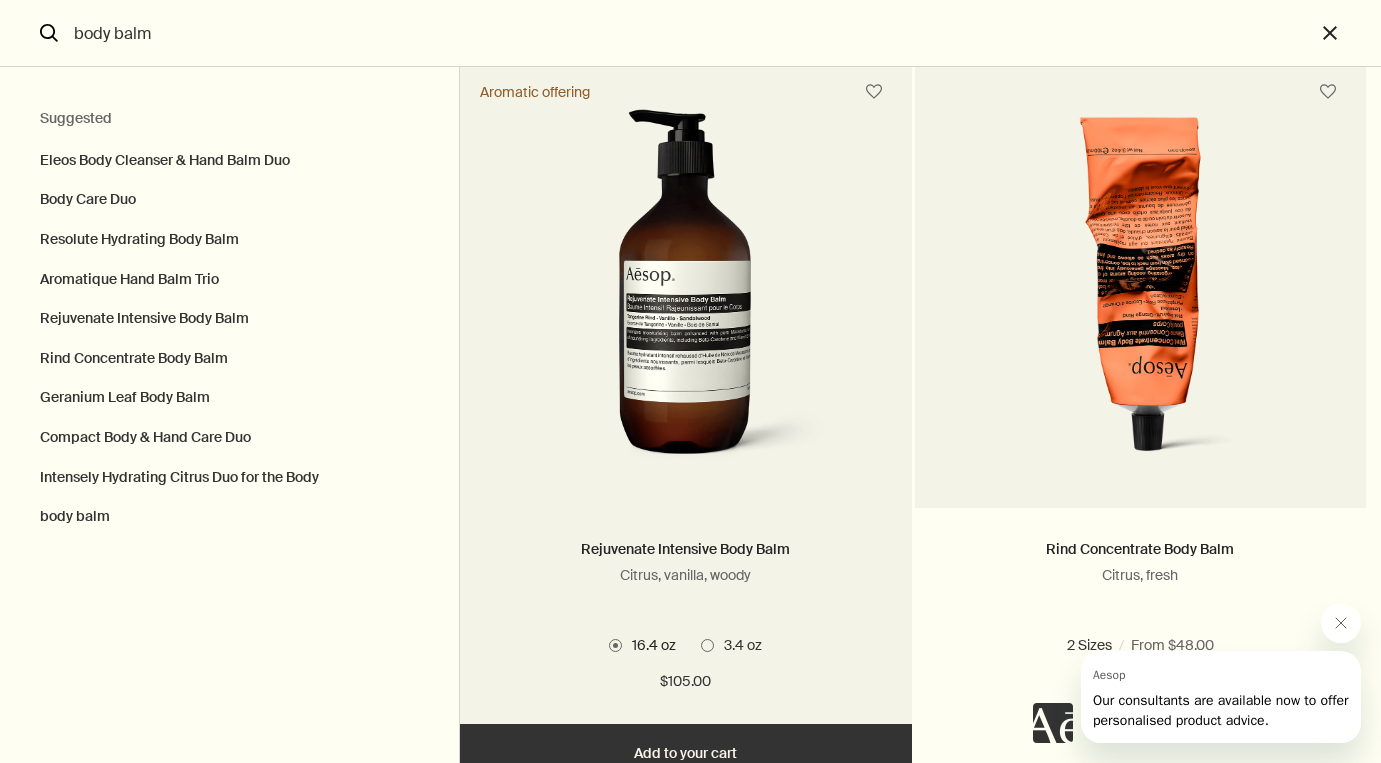 click at bounding box center (686, 294) 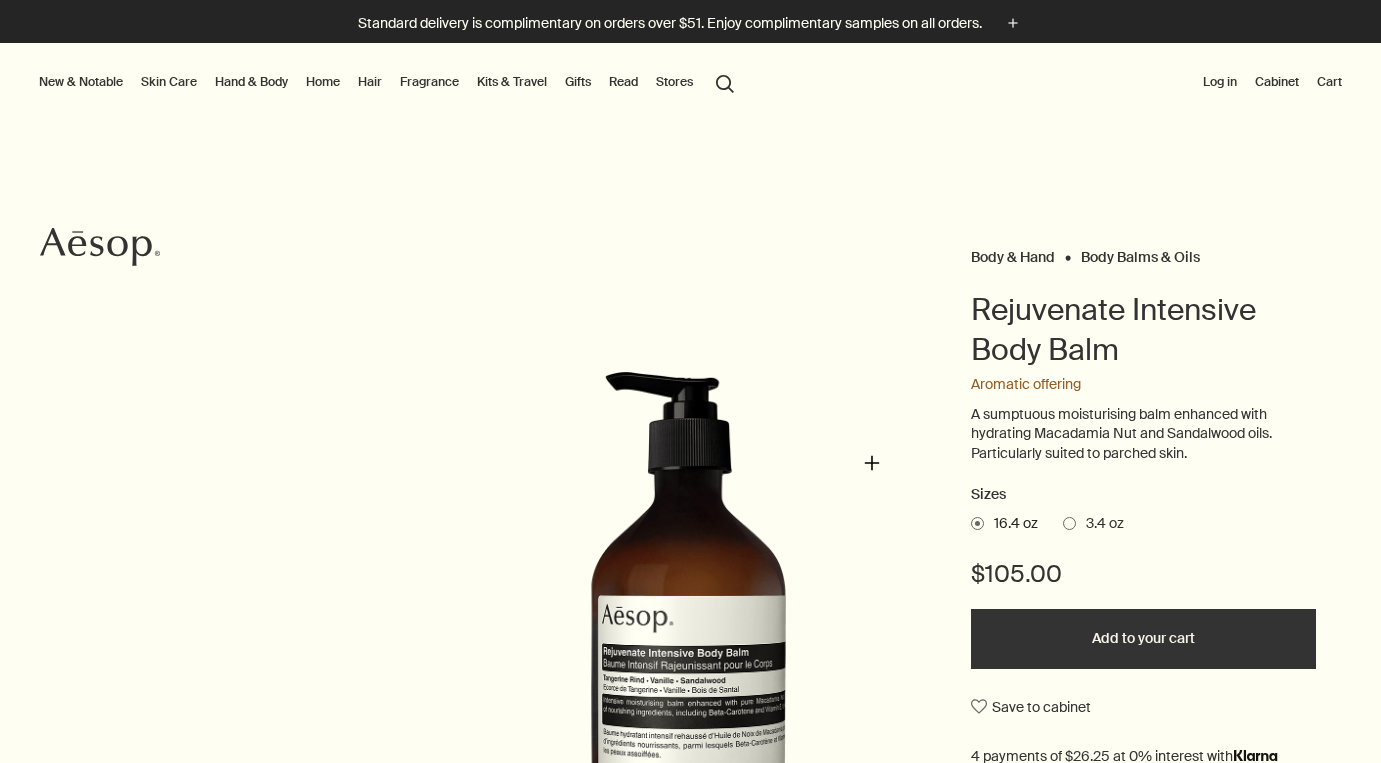scroll, scrollTop: 0, scrollLeft: 0, axis: both 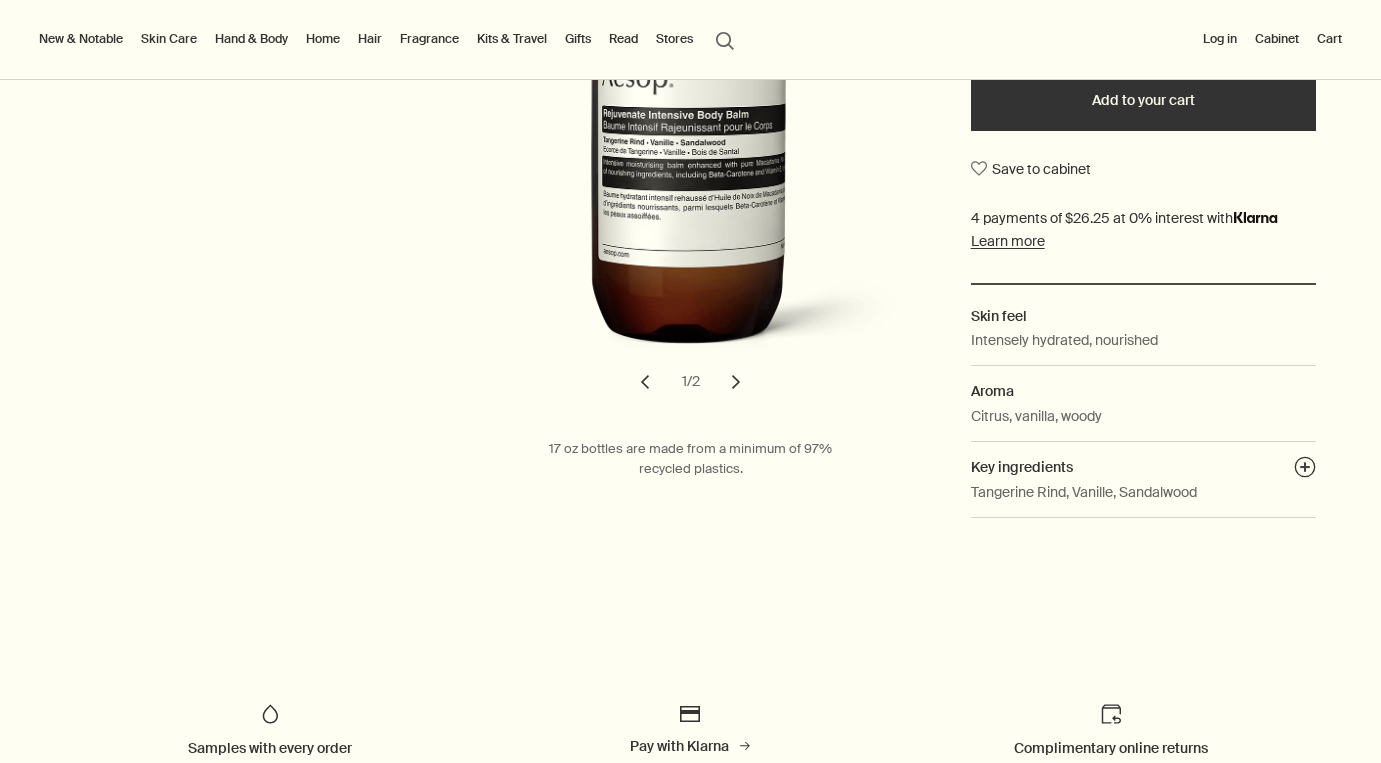 click on "chevron" at bounding box center [736, 382] 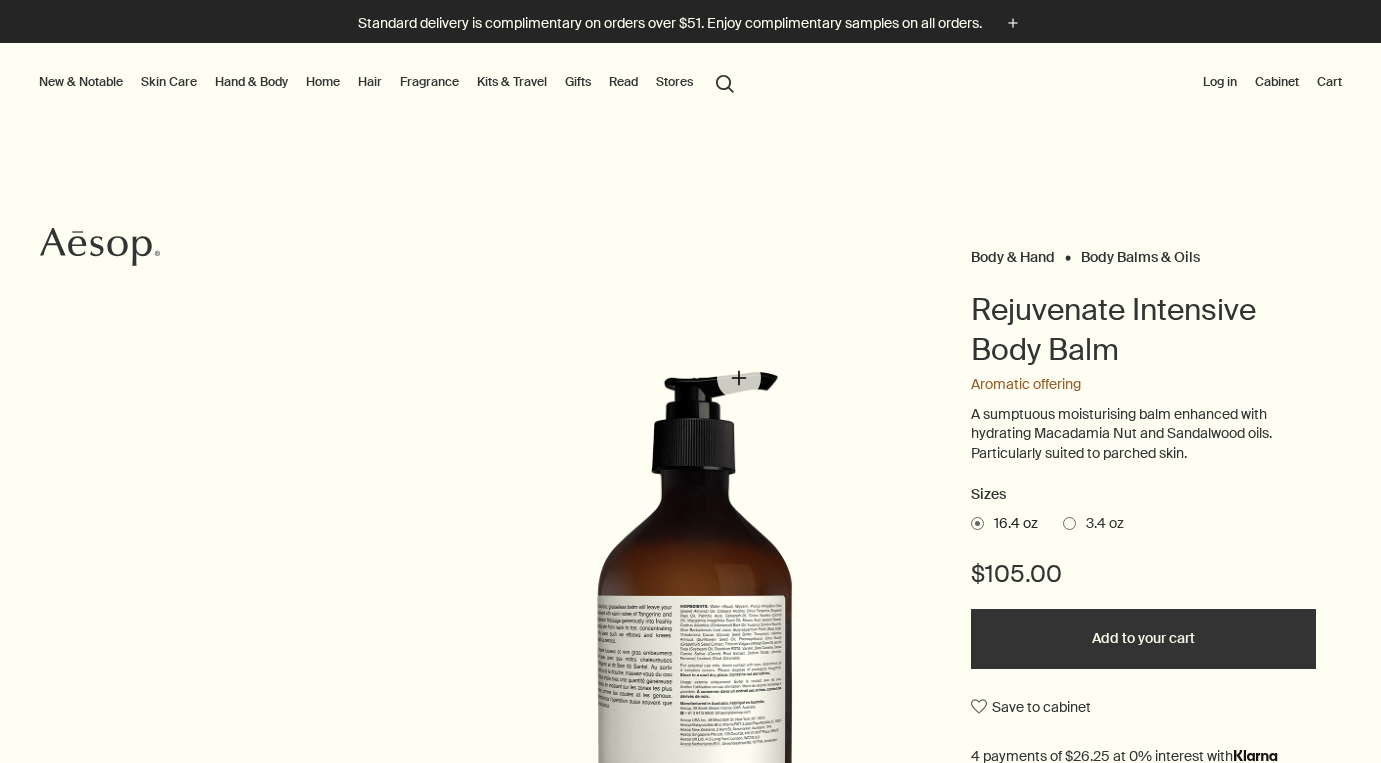 scroll, scrollTop: 8, scrollLeft: 0, axis: vertical 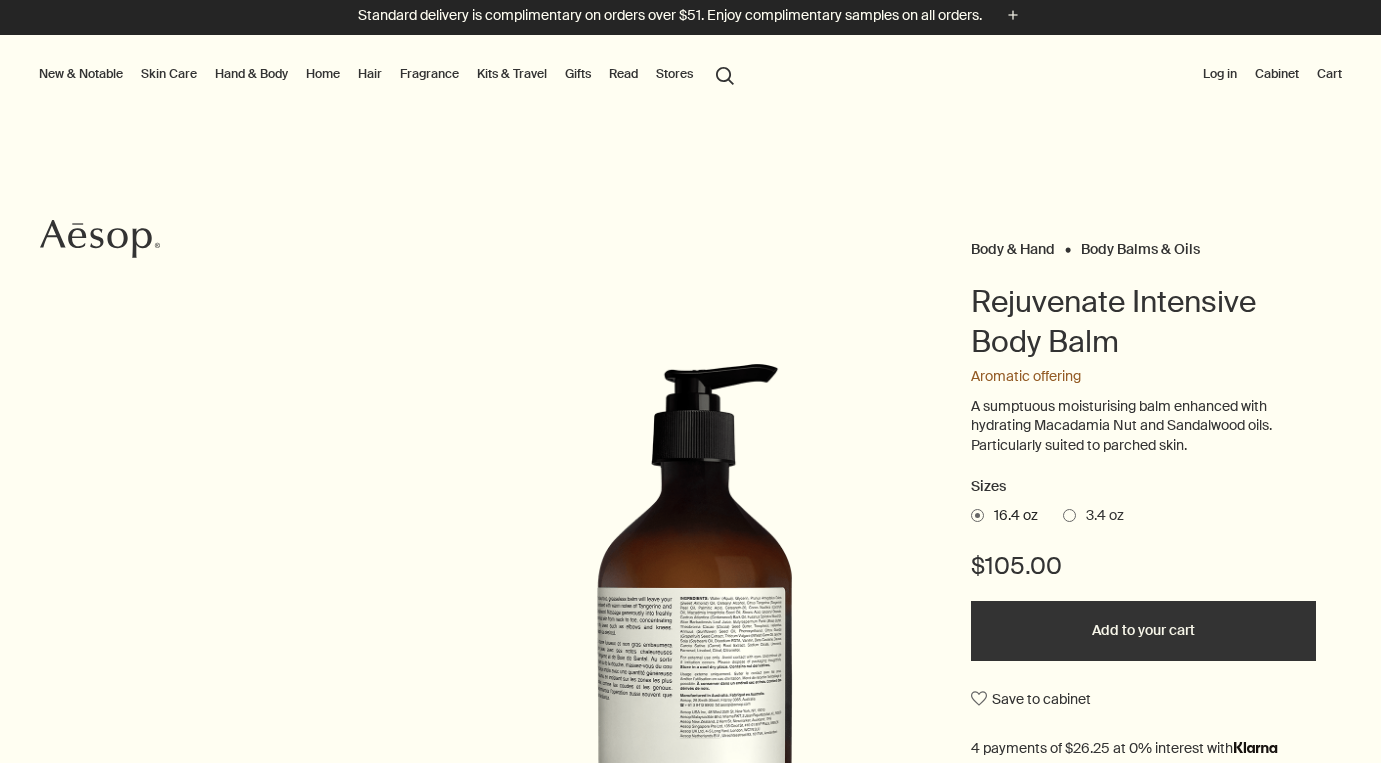 click at bounding box center [1069, 515] 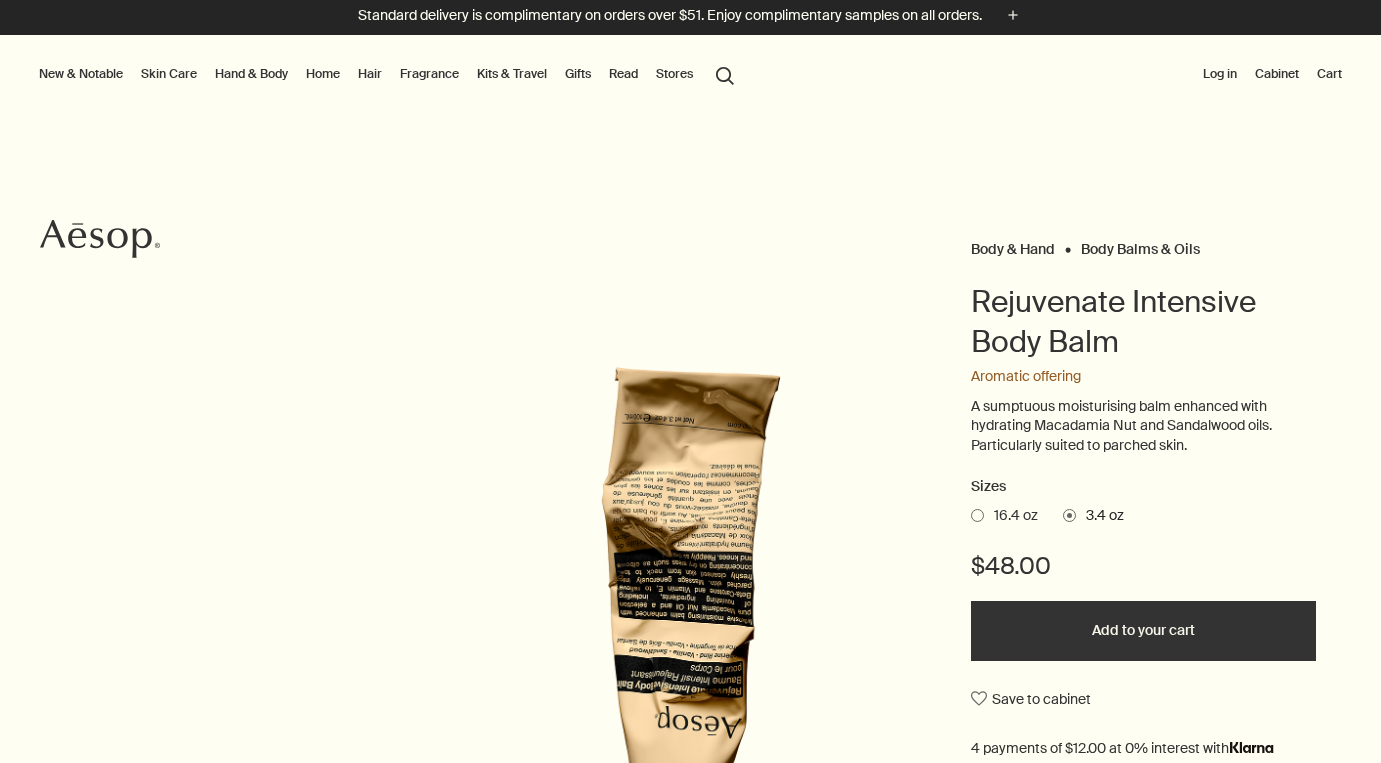 click at bounding box center (977, 515) 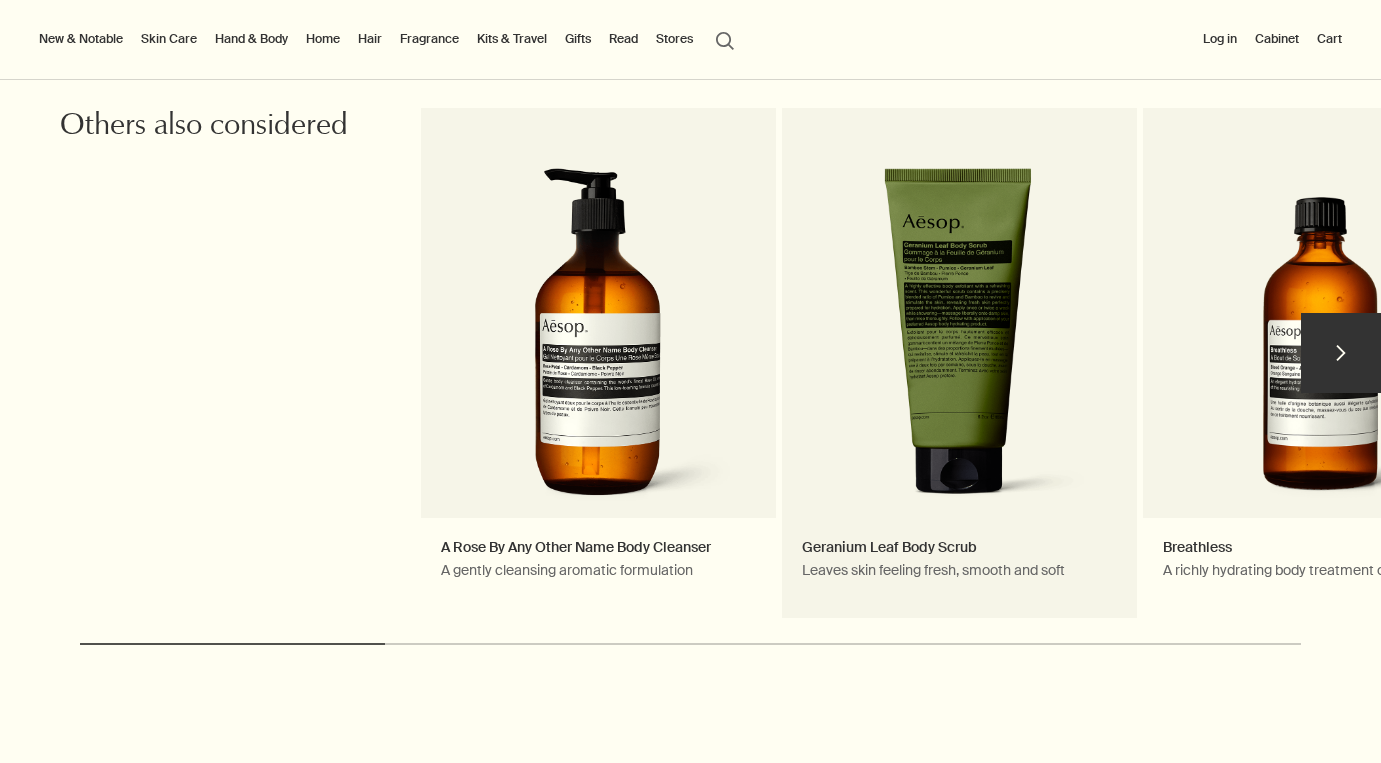 scroll, scrollTop: 2238, scrollLeft: 0, axis: vertical 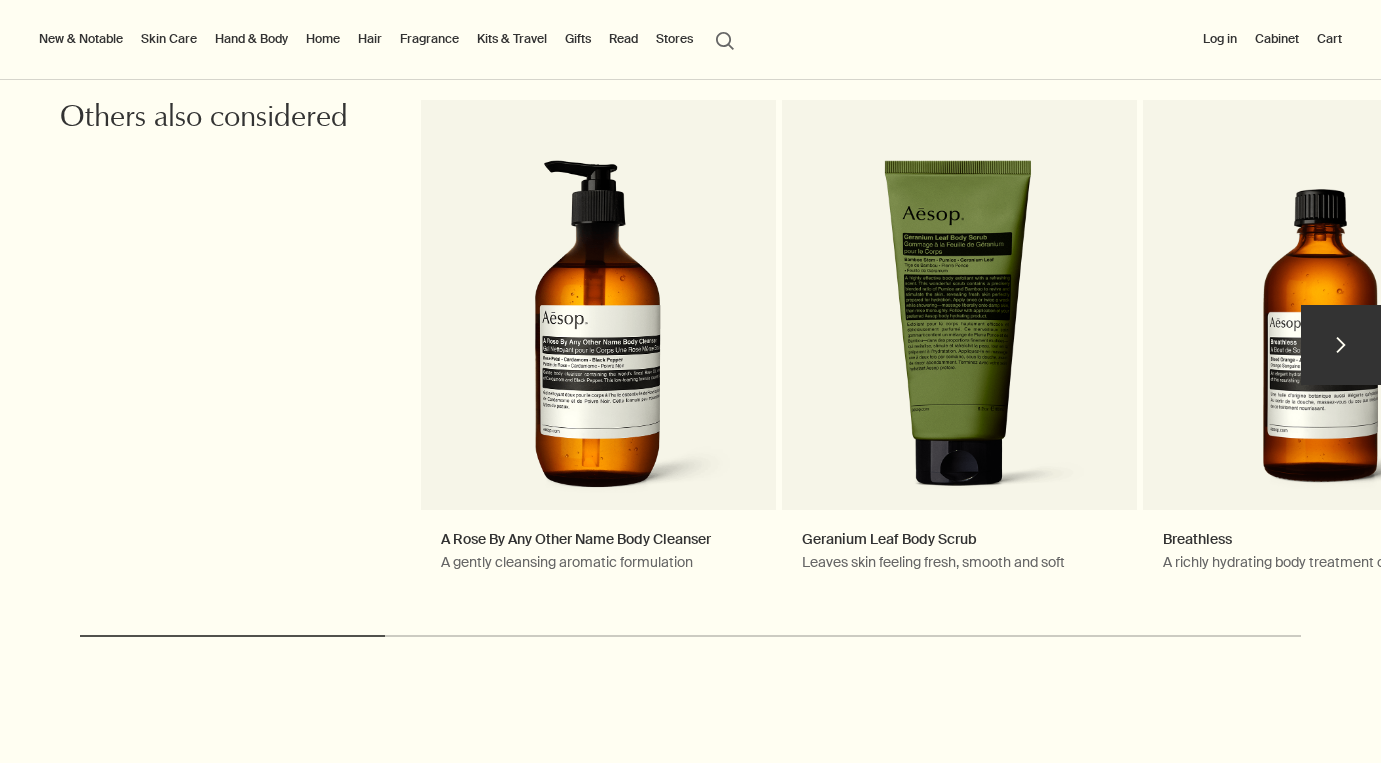 click on "chevron" at bounding box center (1341, 345) 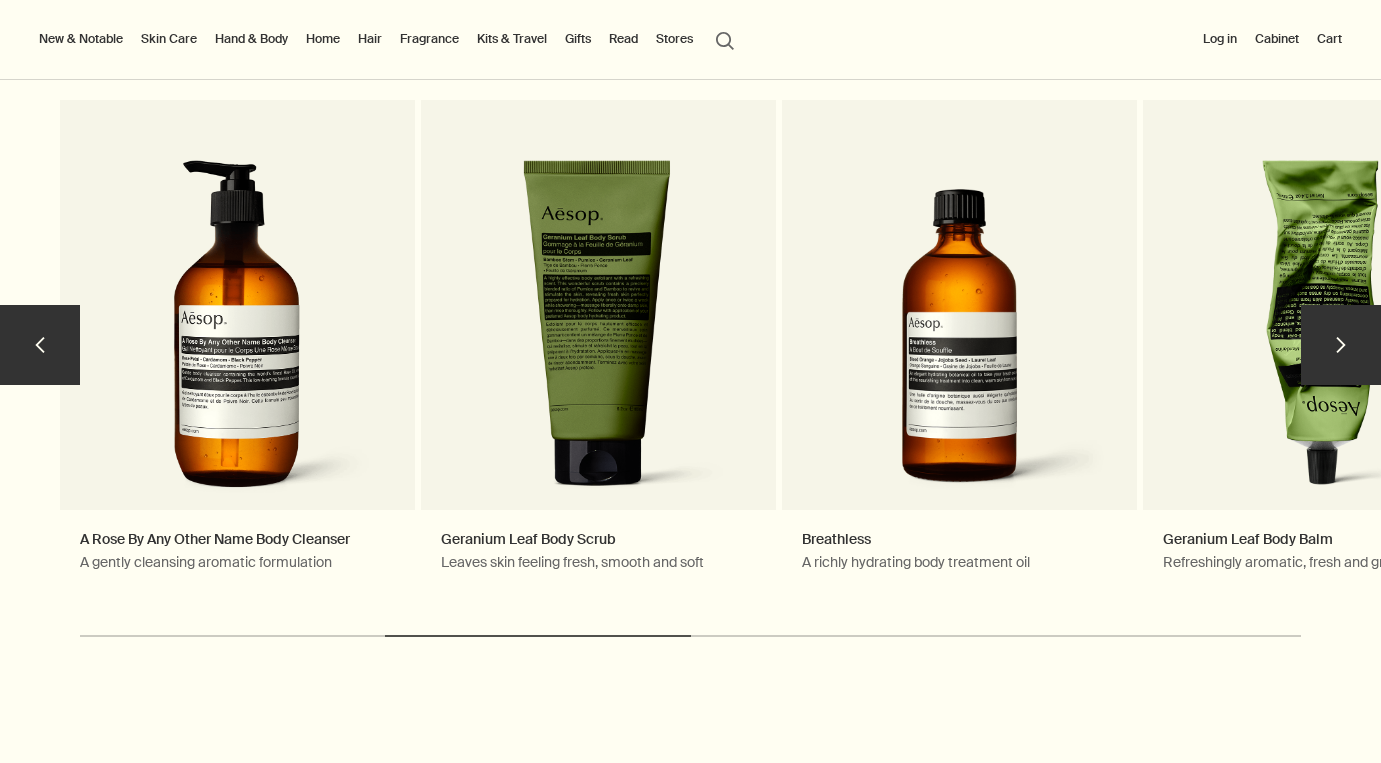 click on "chevron" at bounding box center [1341, 345] 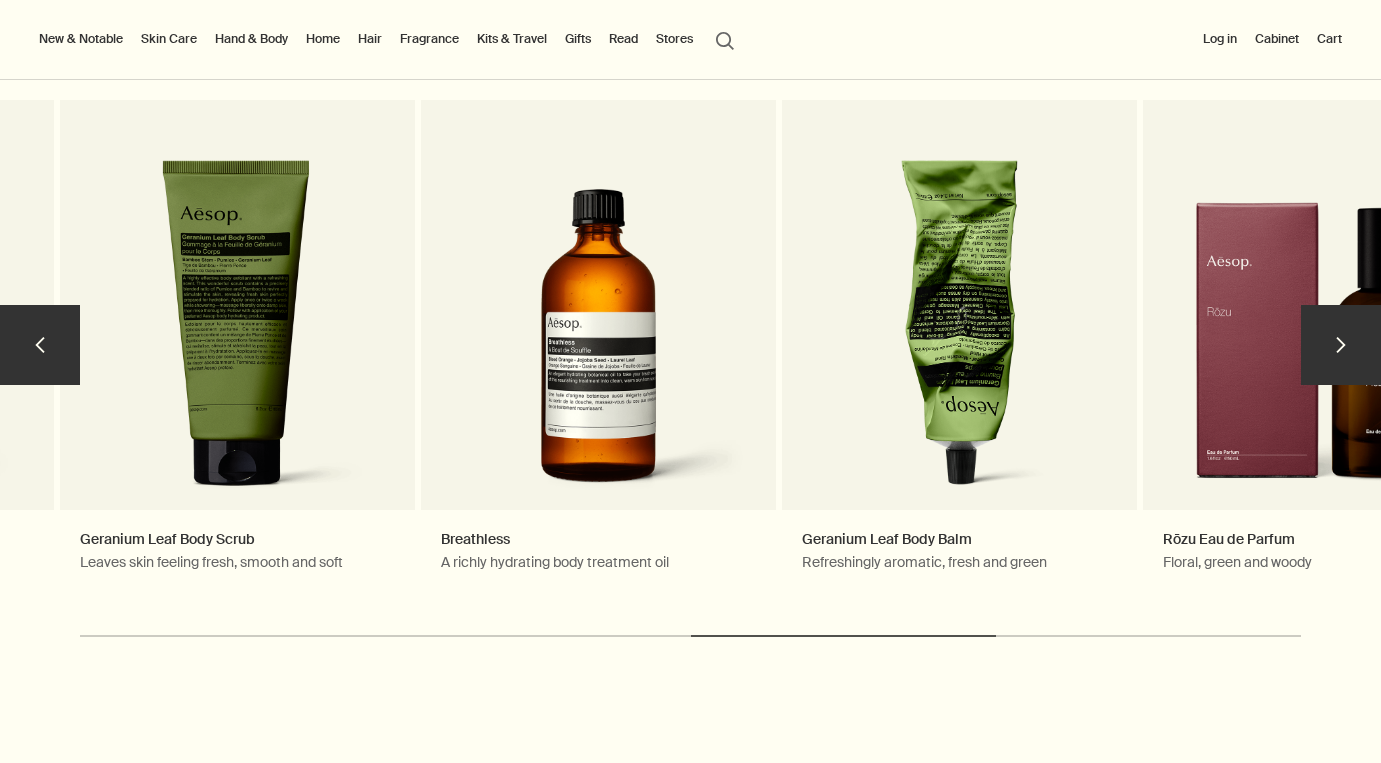 click on "chevron" at bounding box center (1341, 345) 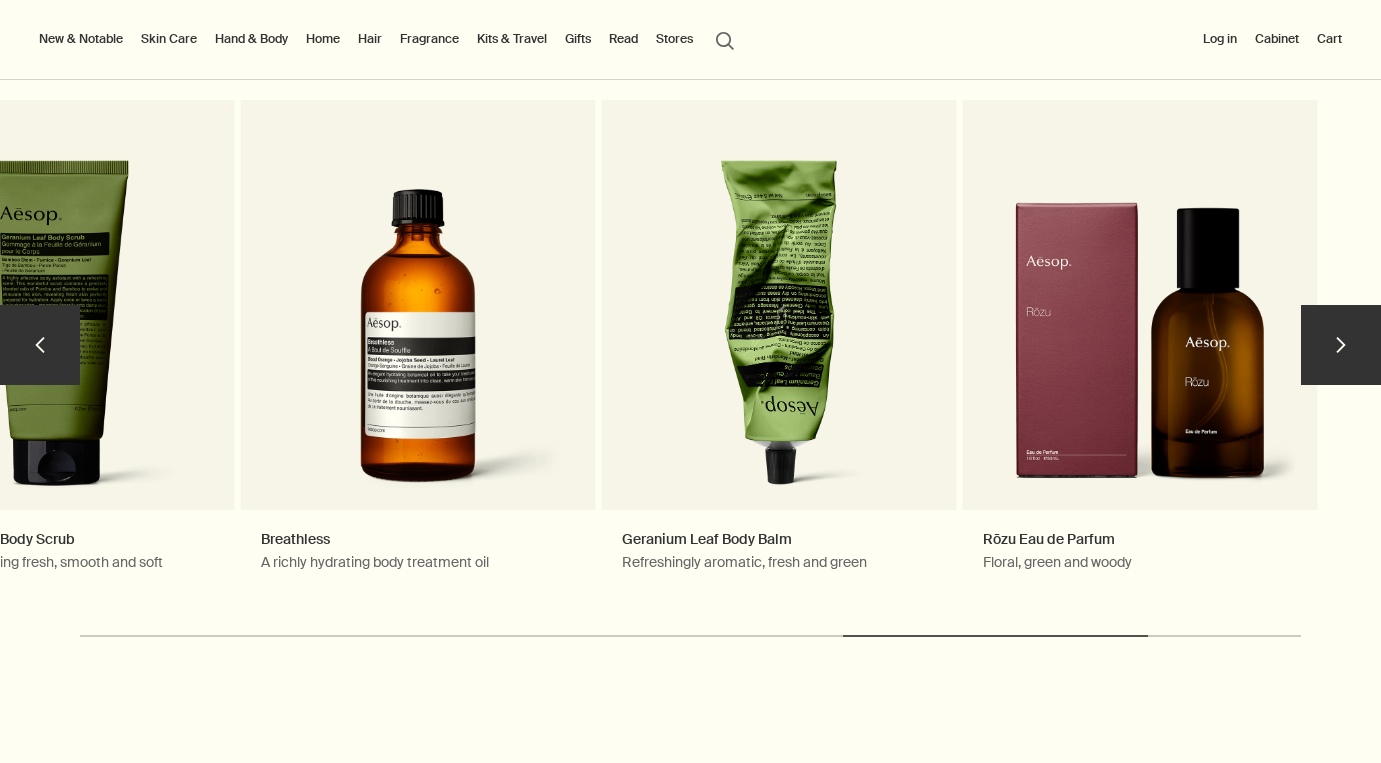 click on "chevron" at bounding box center [1341, 345] 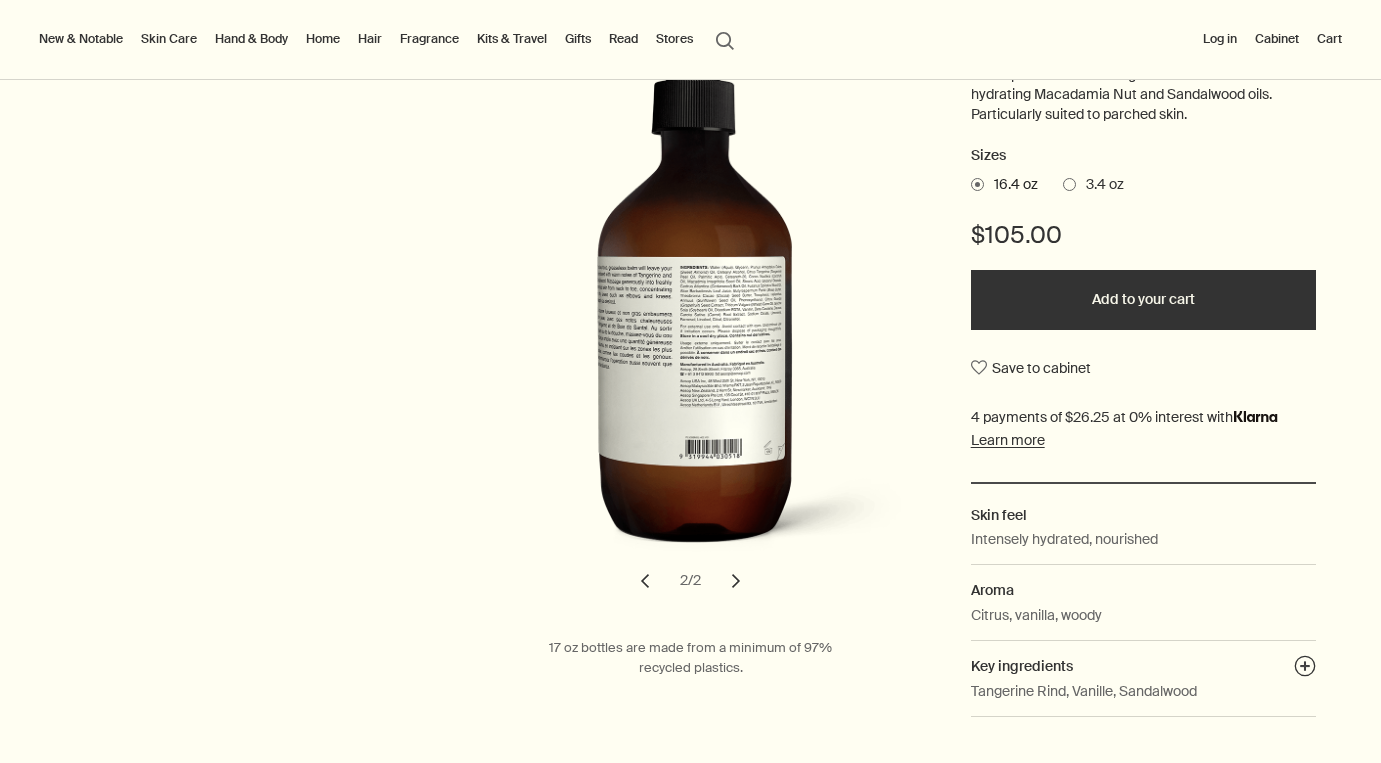 scroll, scrollTop: 338, scrollLeft: 0, axis: vertical 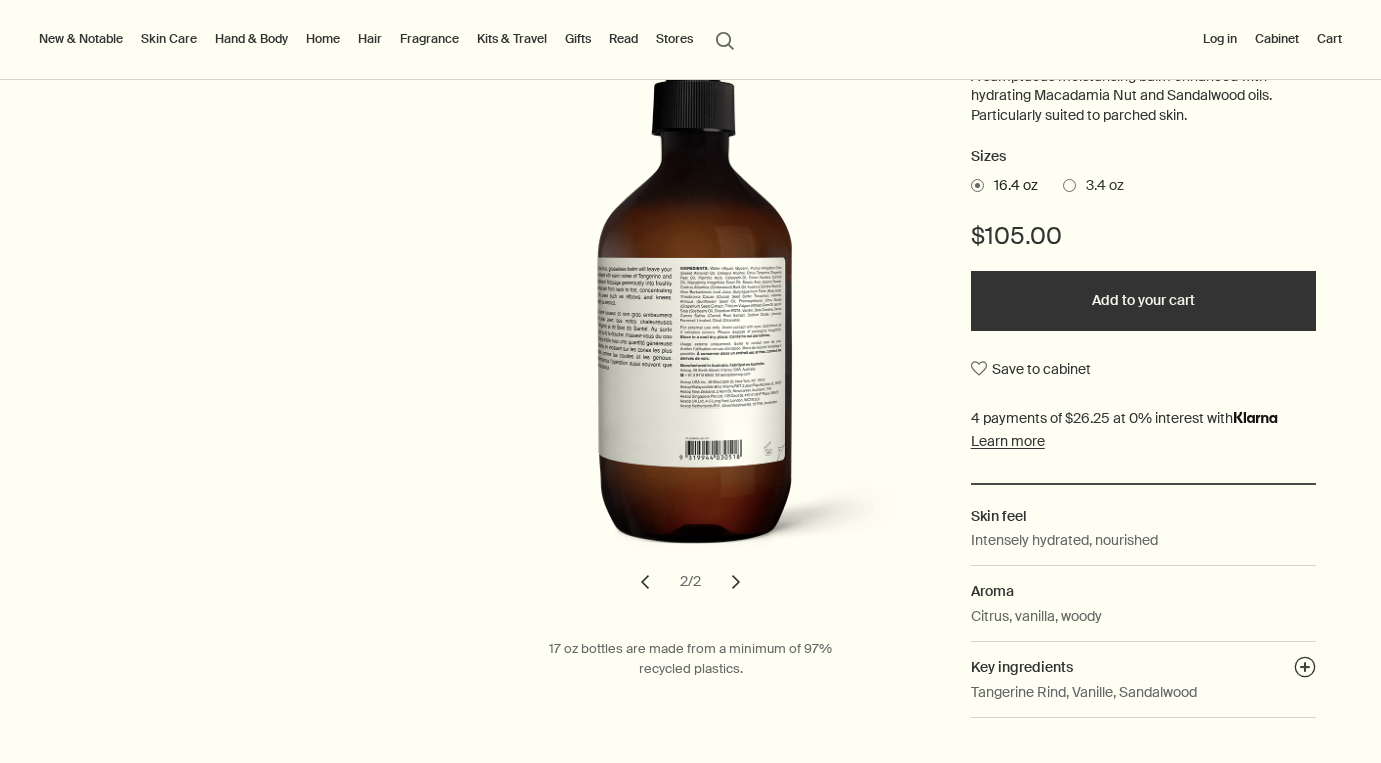 click on "Add to your cart" at bounding box center (1143, 301) 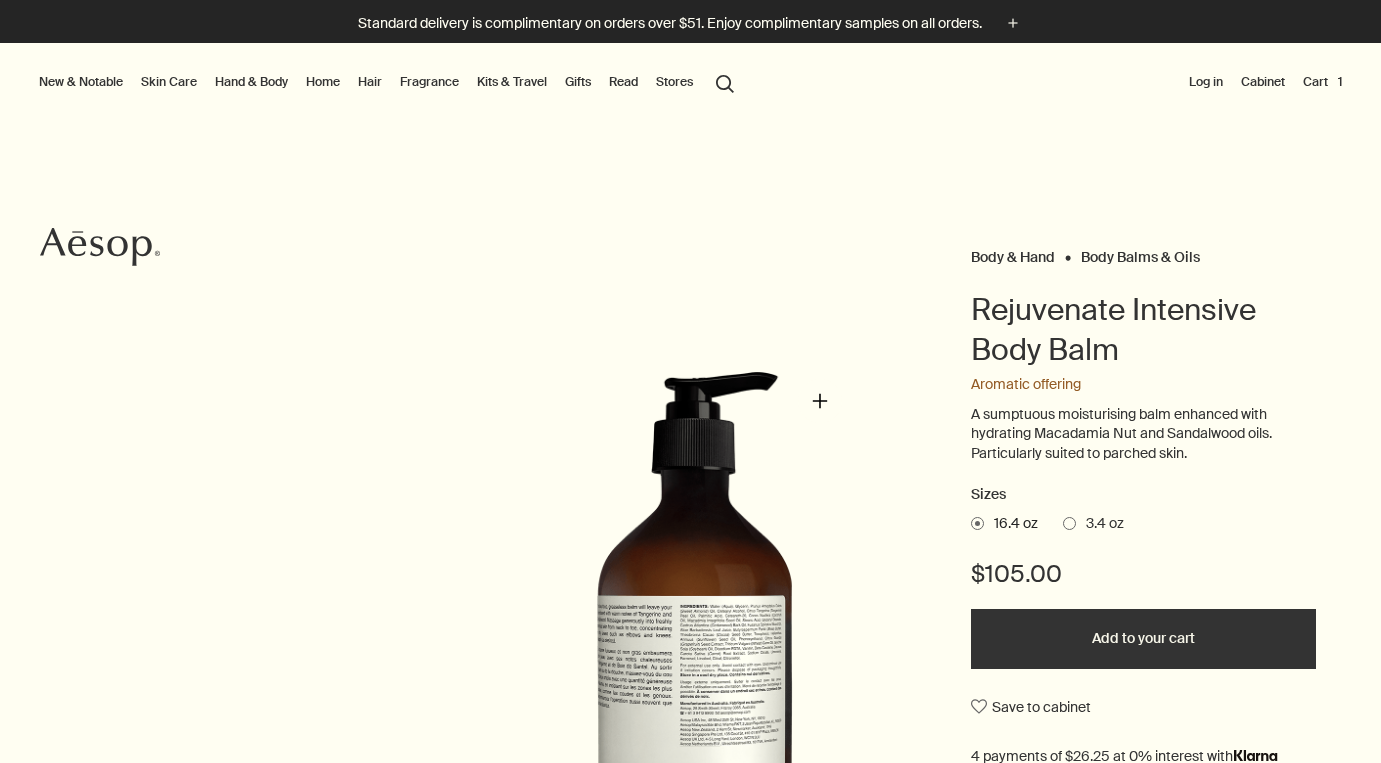 scroll, scrollTop: 0, scrollLeft: 0, axis: both 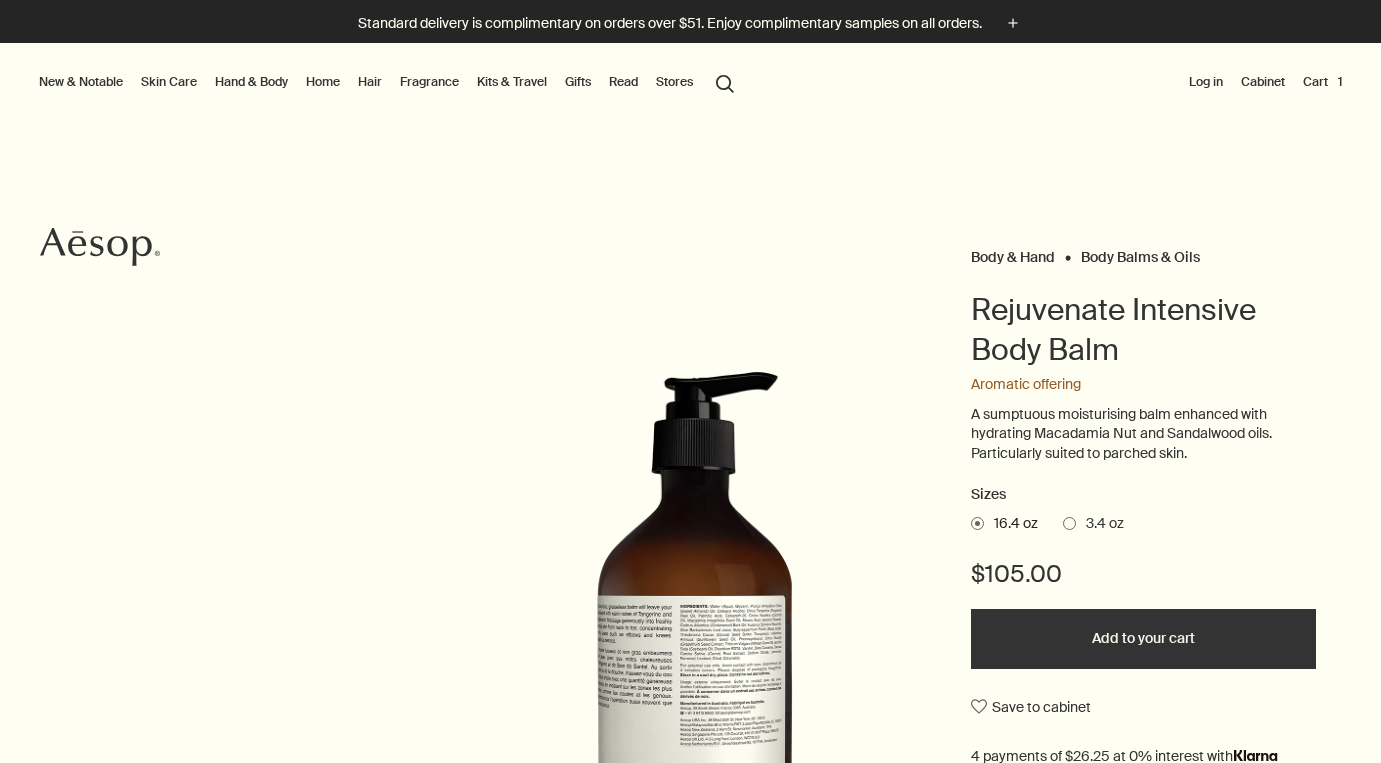 click on "Cart 1" at bounding box center (1322, 82) 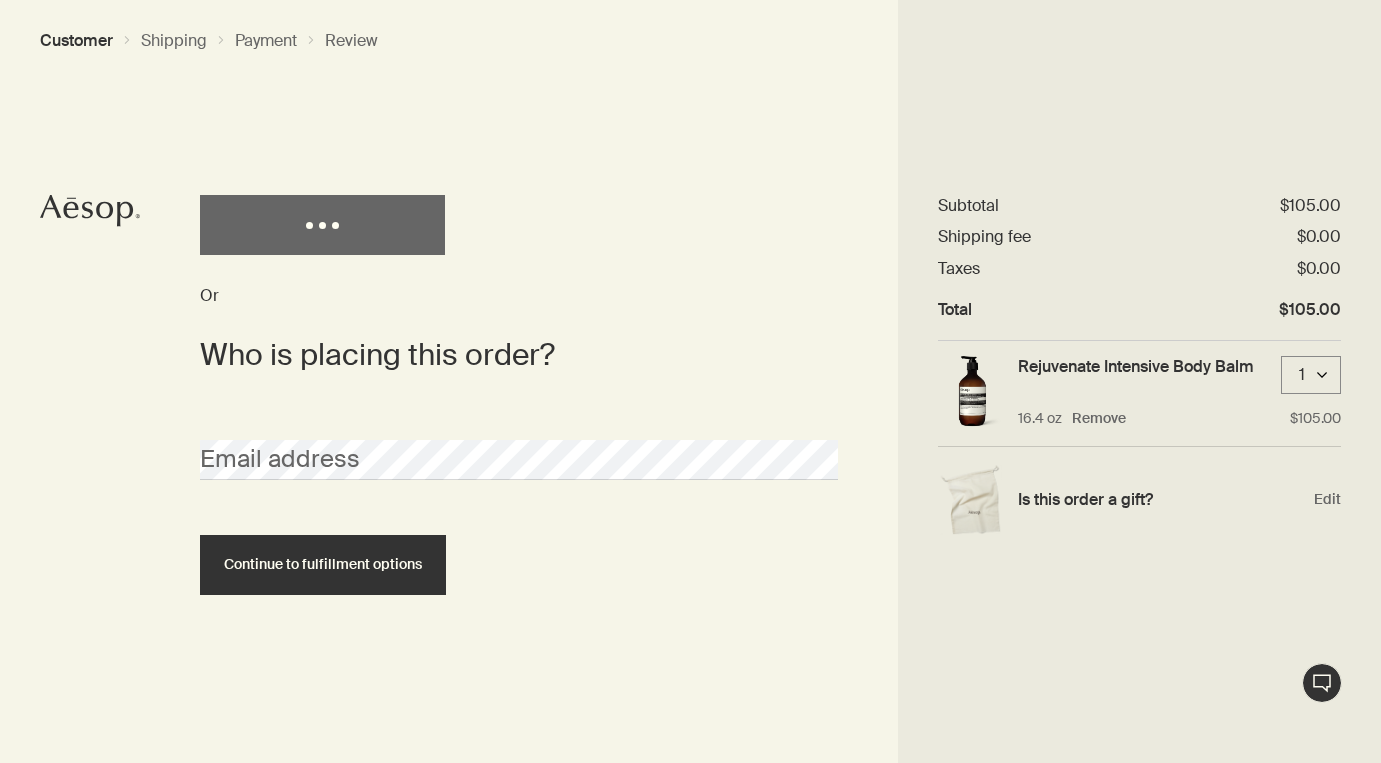 scroll, scrollTop: 0, scrollLeft: 0, axis: both 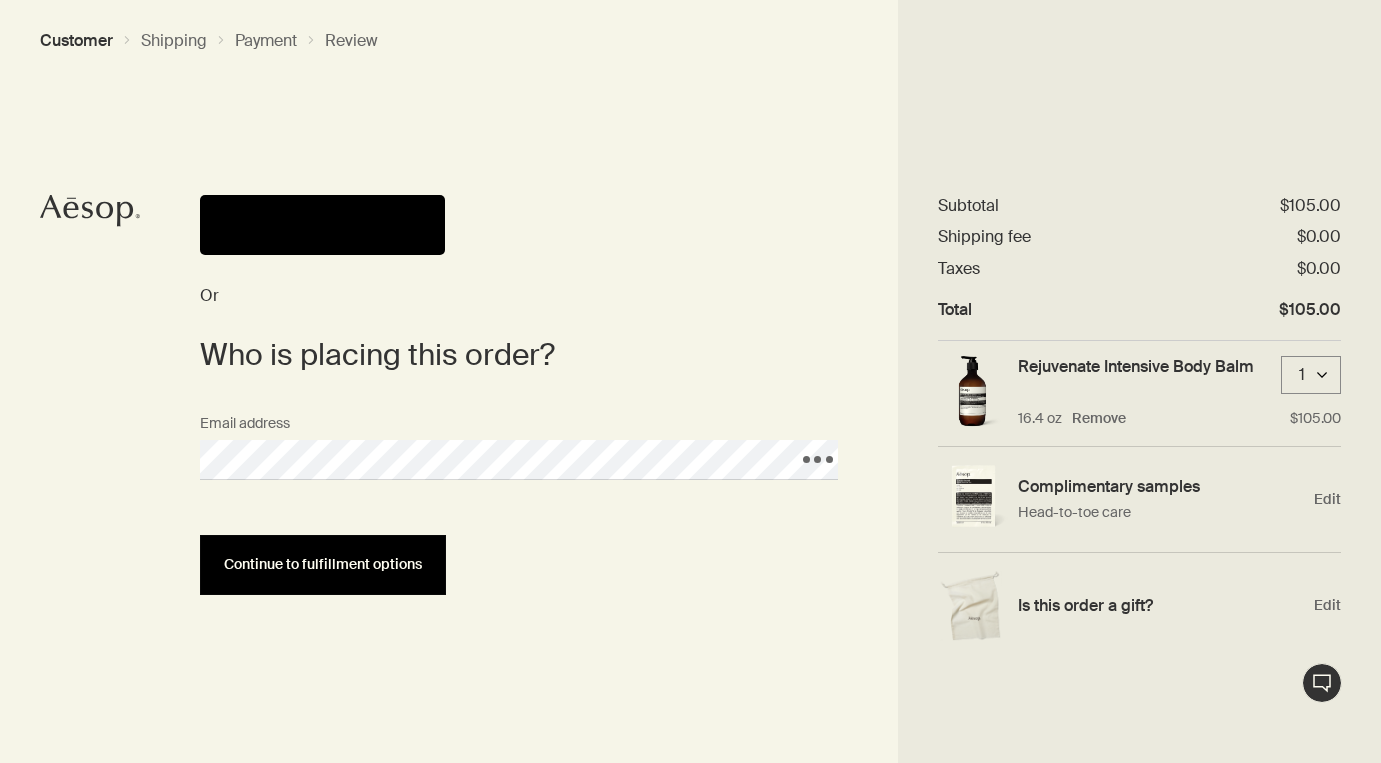 click on "Continue to fulfillment options" at bounding box center [323, 565] 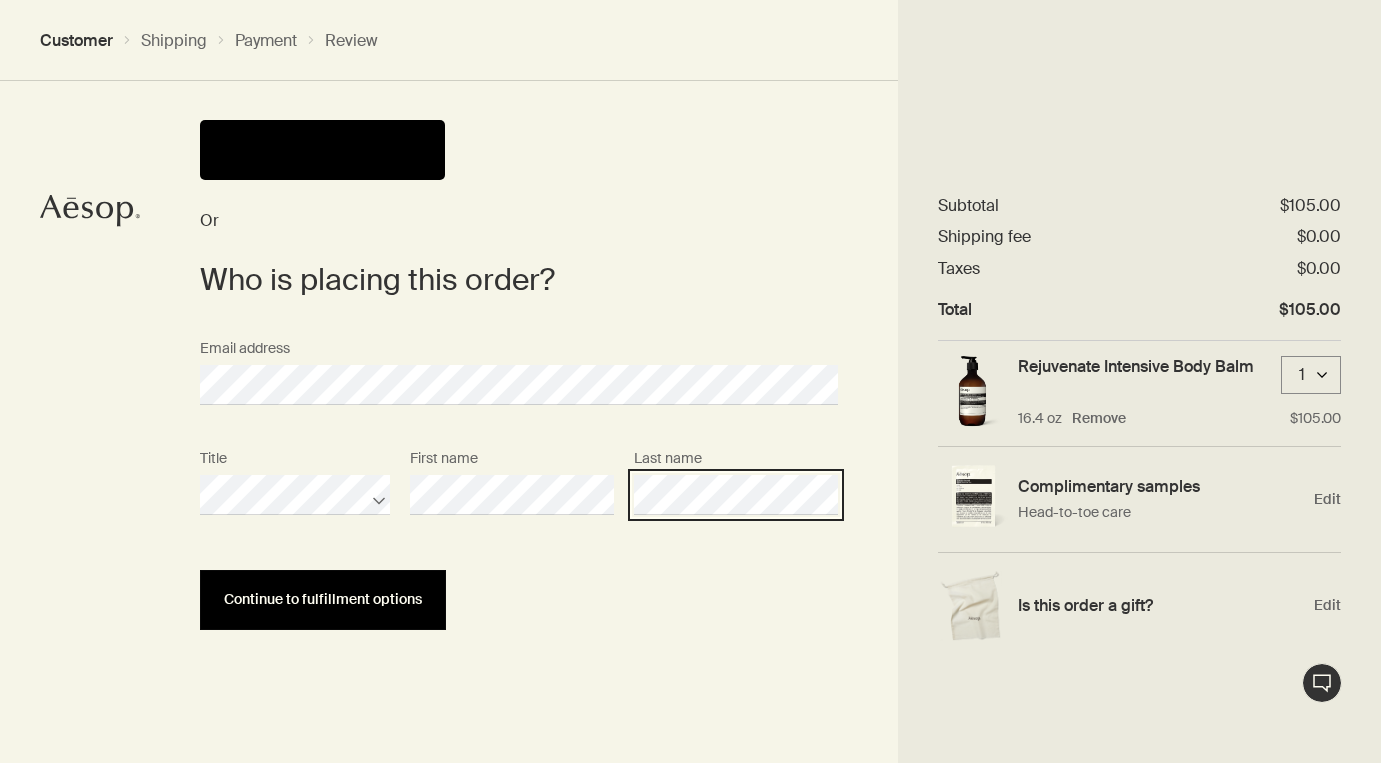 scroll, scrollTop: 74, scrollLeft: 0, axis: vertical 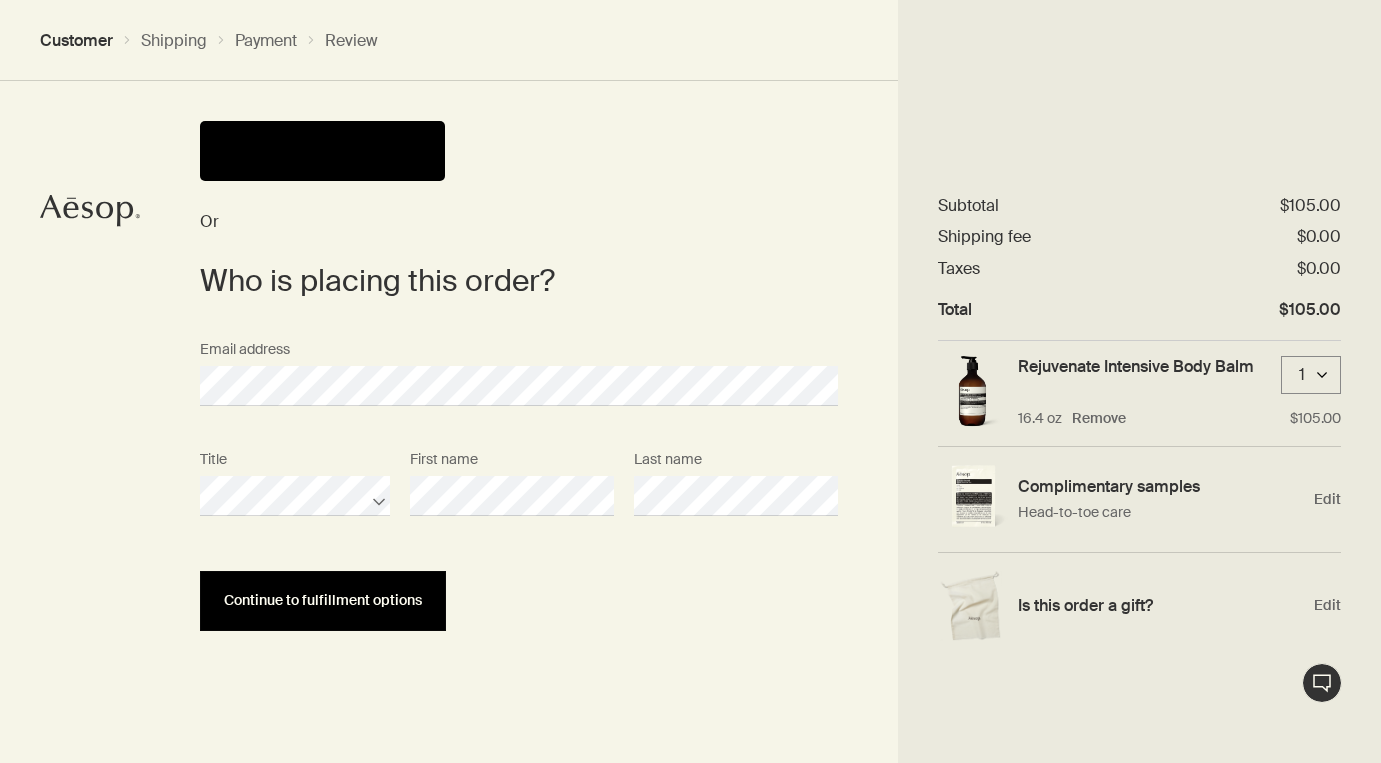 click on "Continue to fulfillment options" at bounding box center [323, 600] 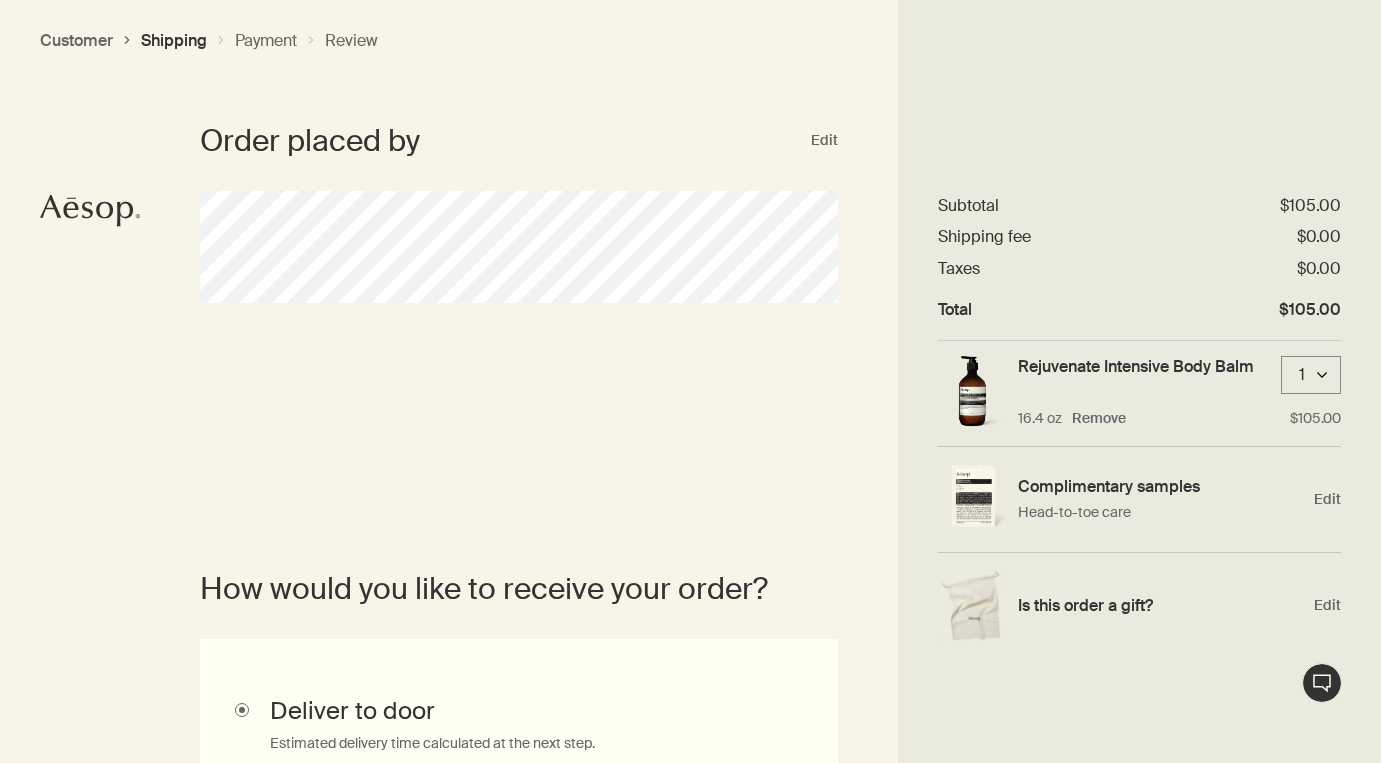 scroll, scrollTop: 0, scrollLeft: 0, axis: both 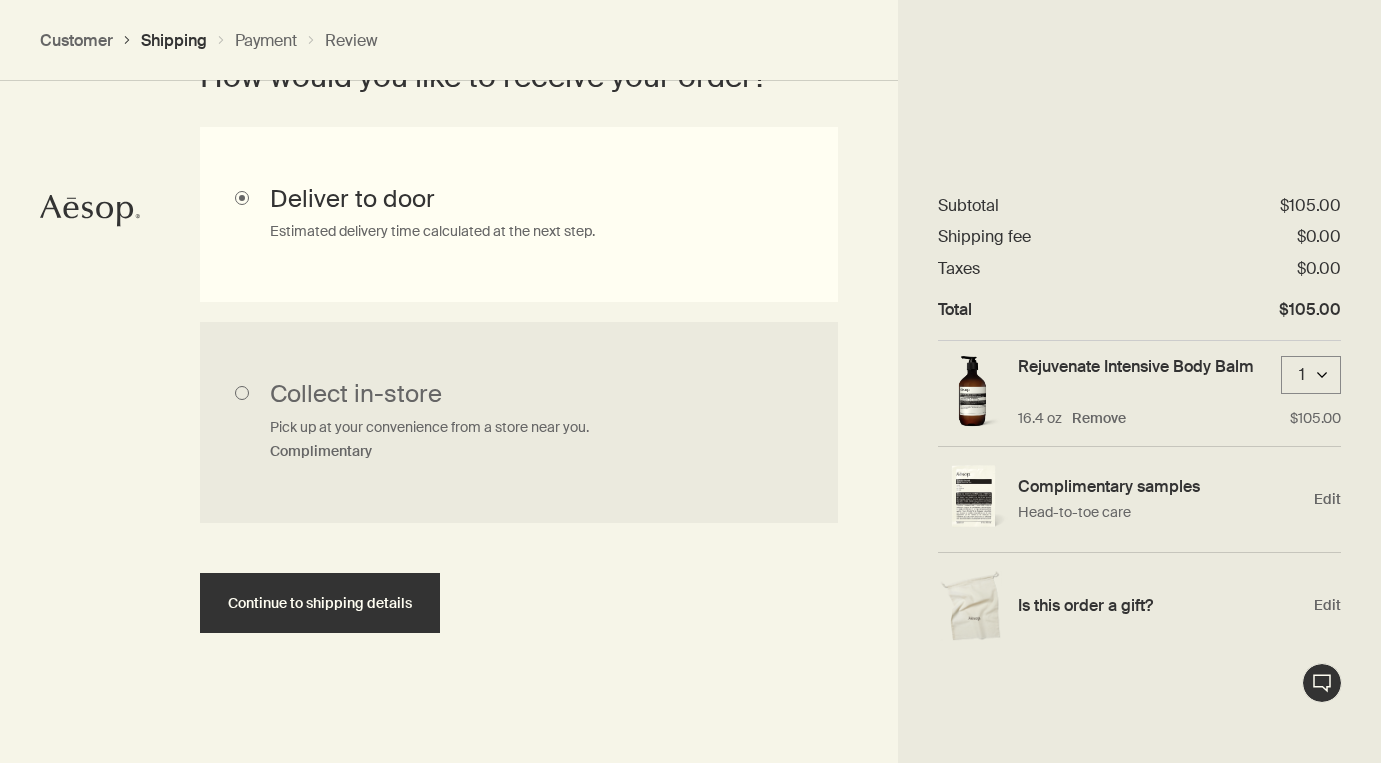 click on "Collect in-store Pick up at your convenience from a store near you. Complimentary" at bounding box center [519, 423] 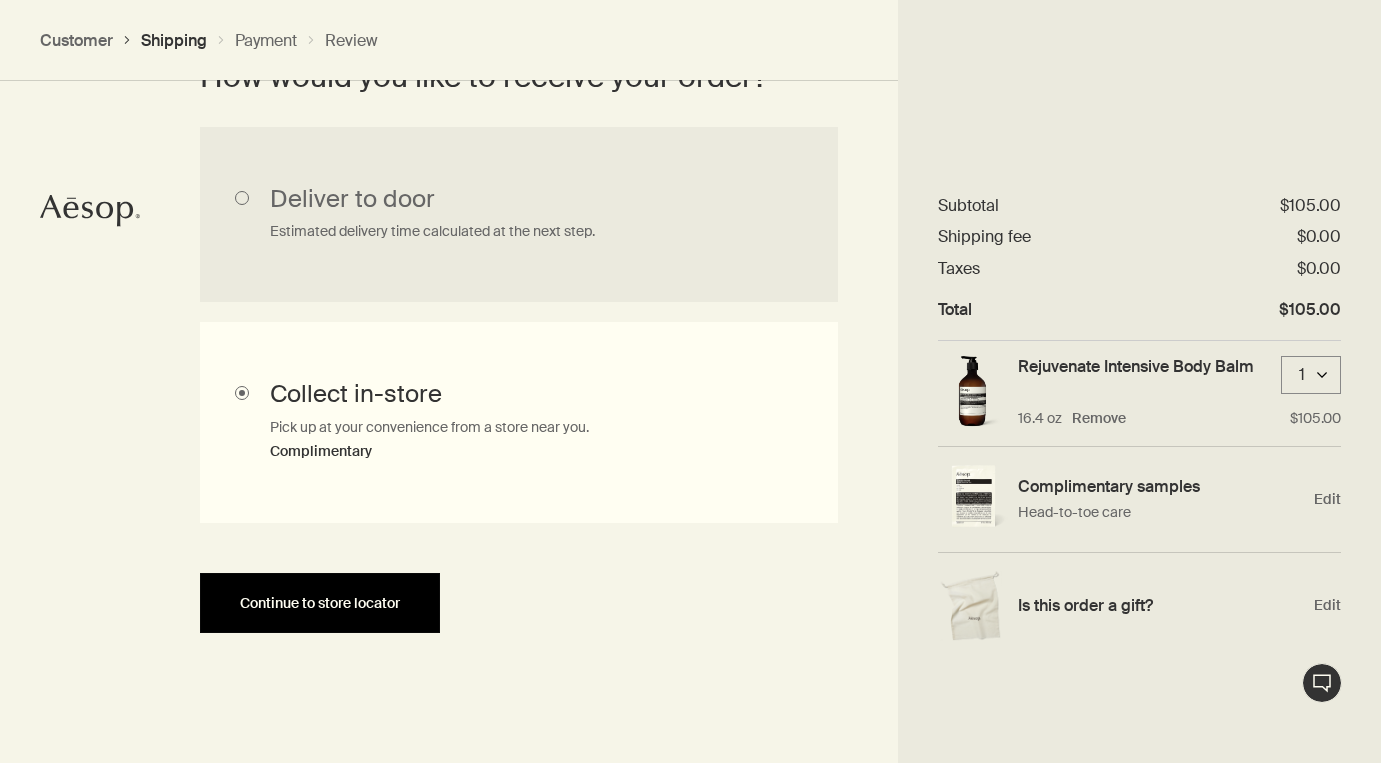 click on "Continue to store locator" at bounding box center [320, 603] 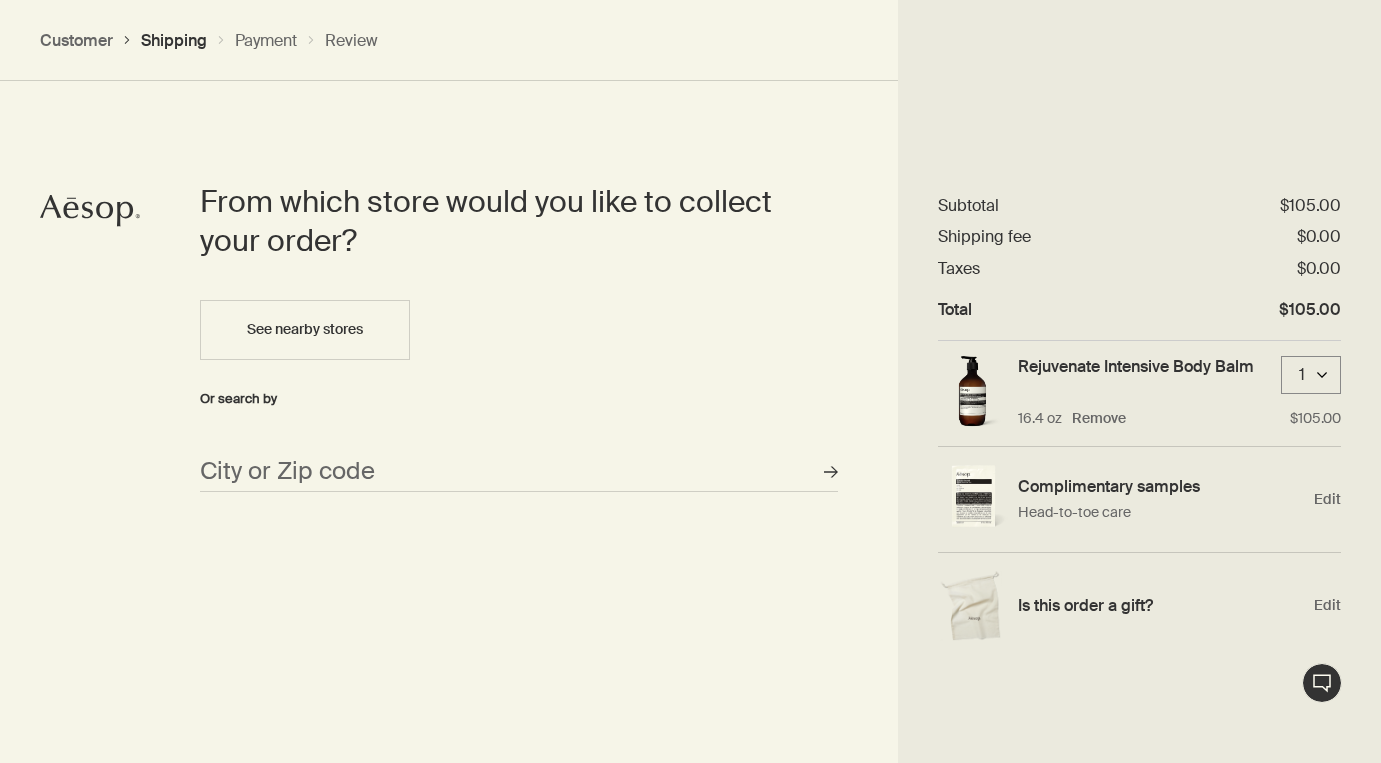 scroll, scrollTop: 879, scrollLeft: 0, axis: vertical 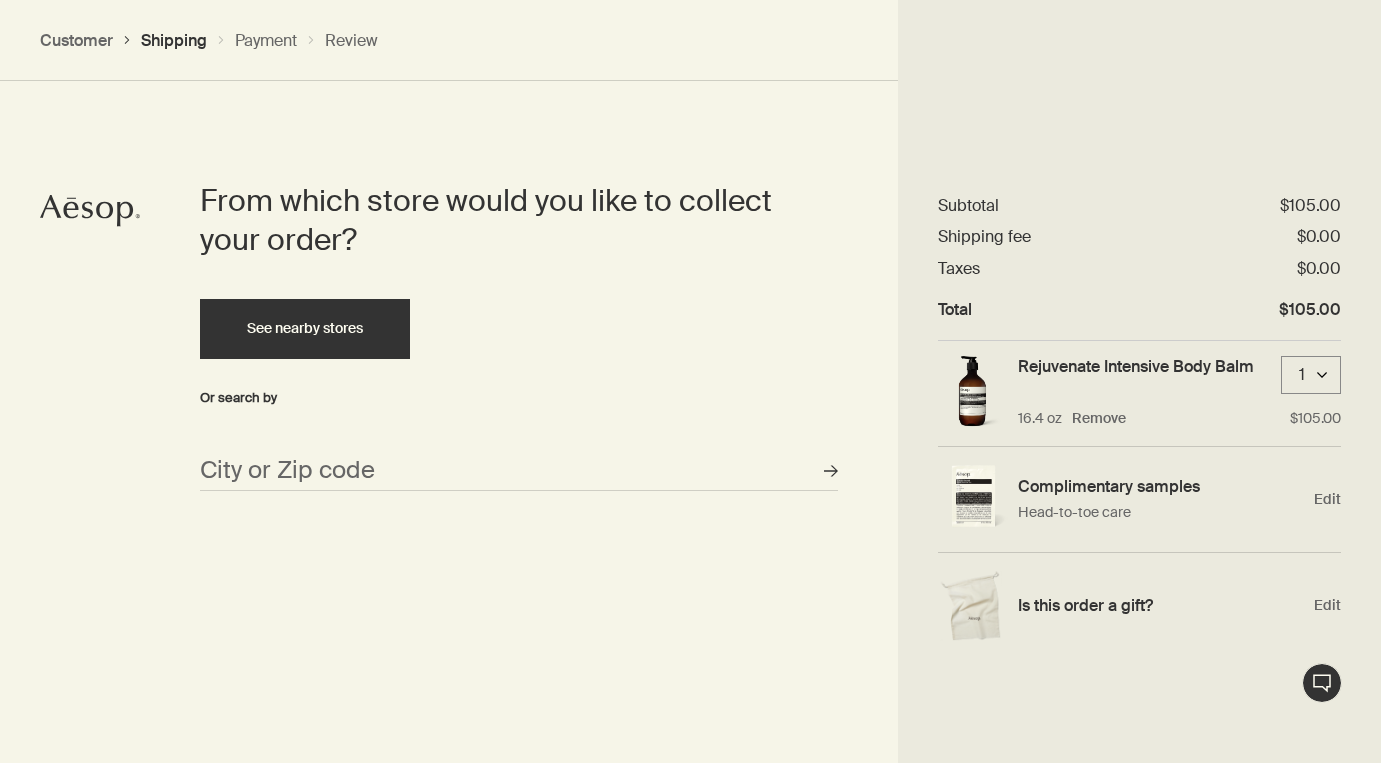 click on "See nearby stores" at bounding box center (305, 328) 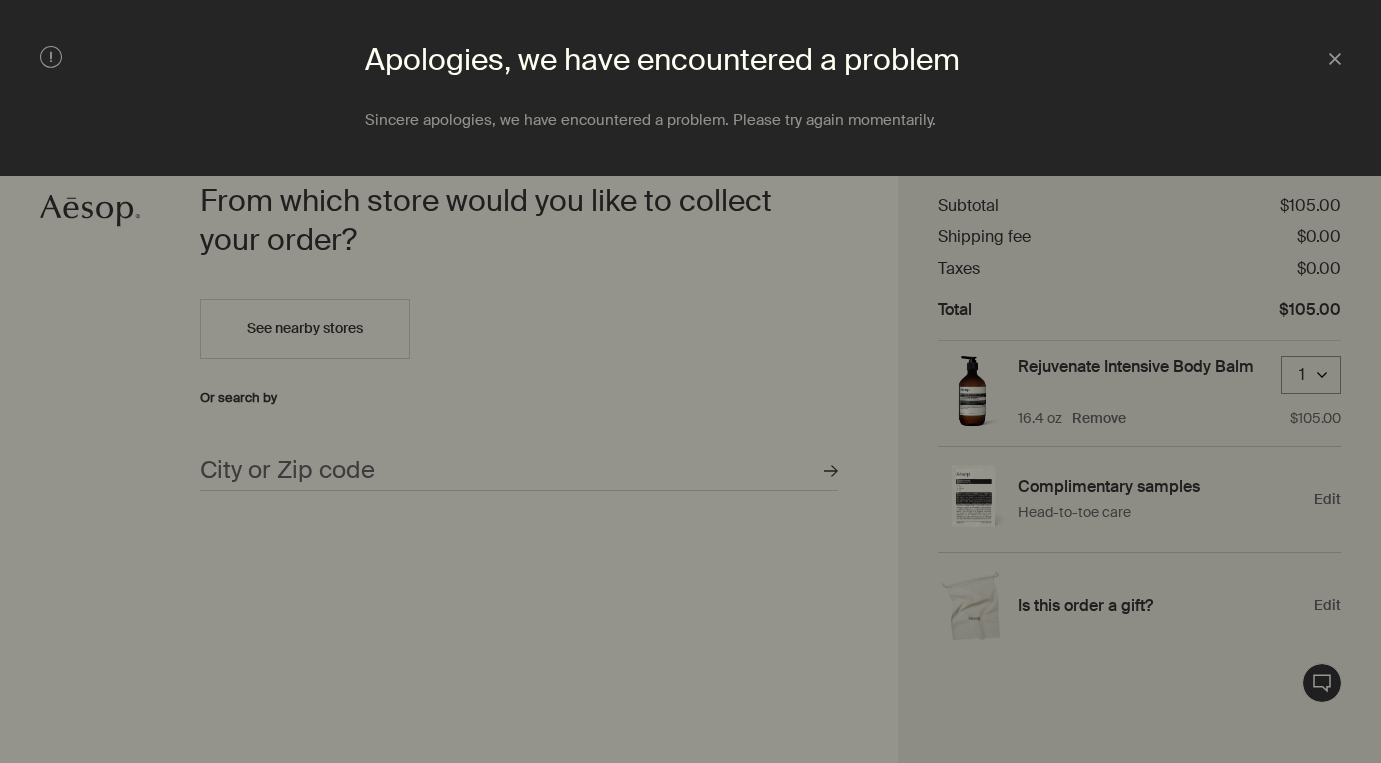 click at bounding box center (690, 381) 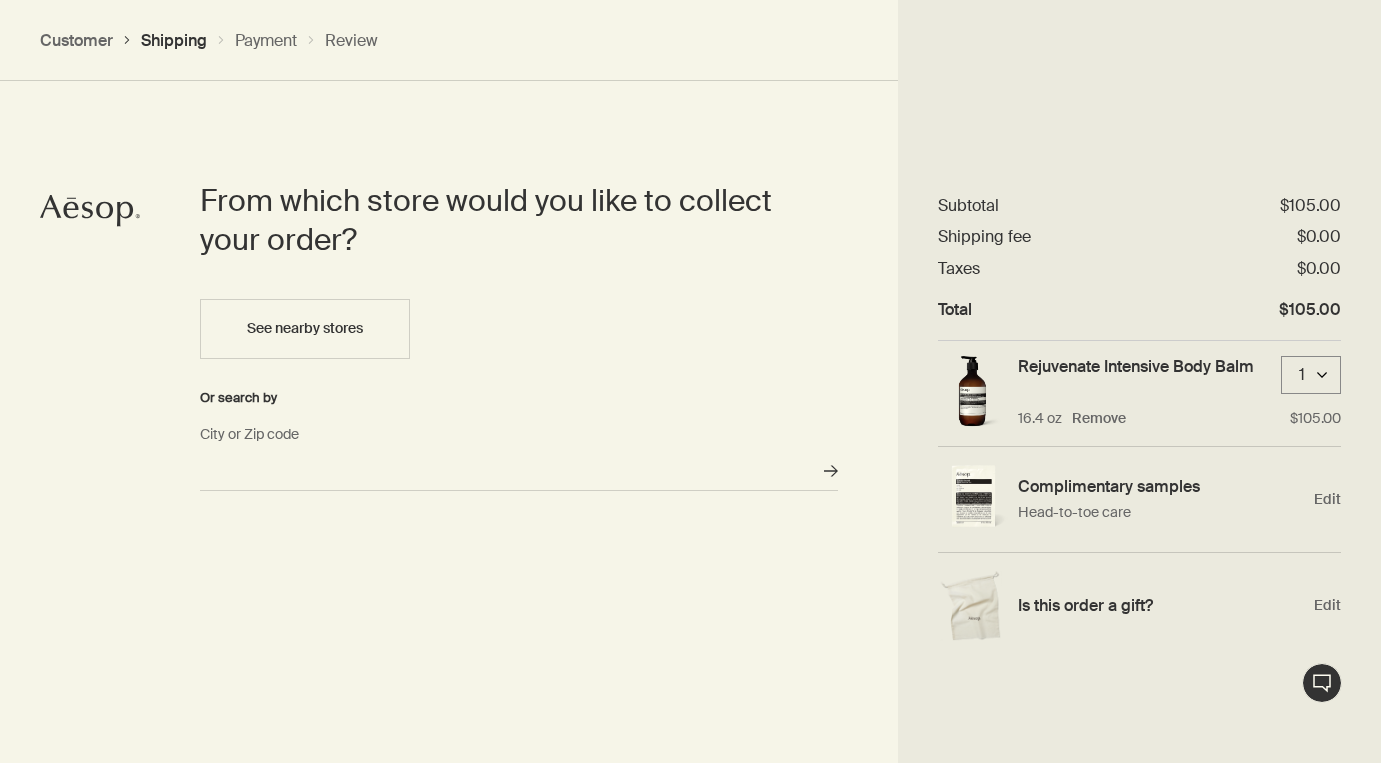 click on "City or Zip code" at bounding box center (519, 471) 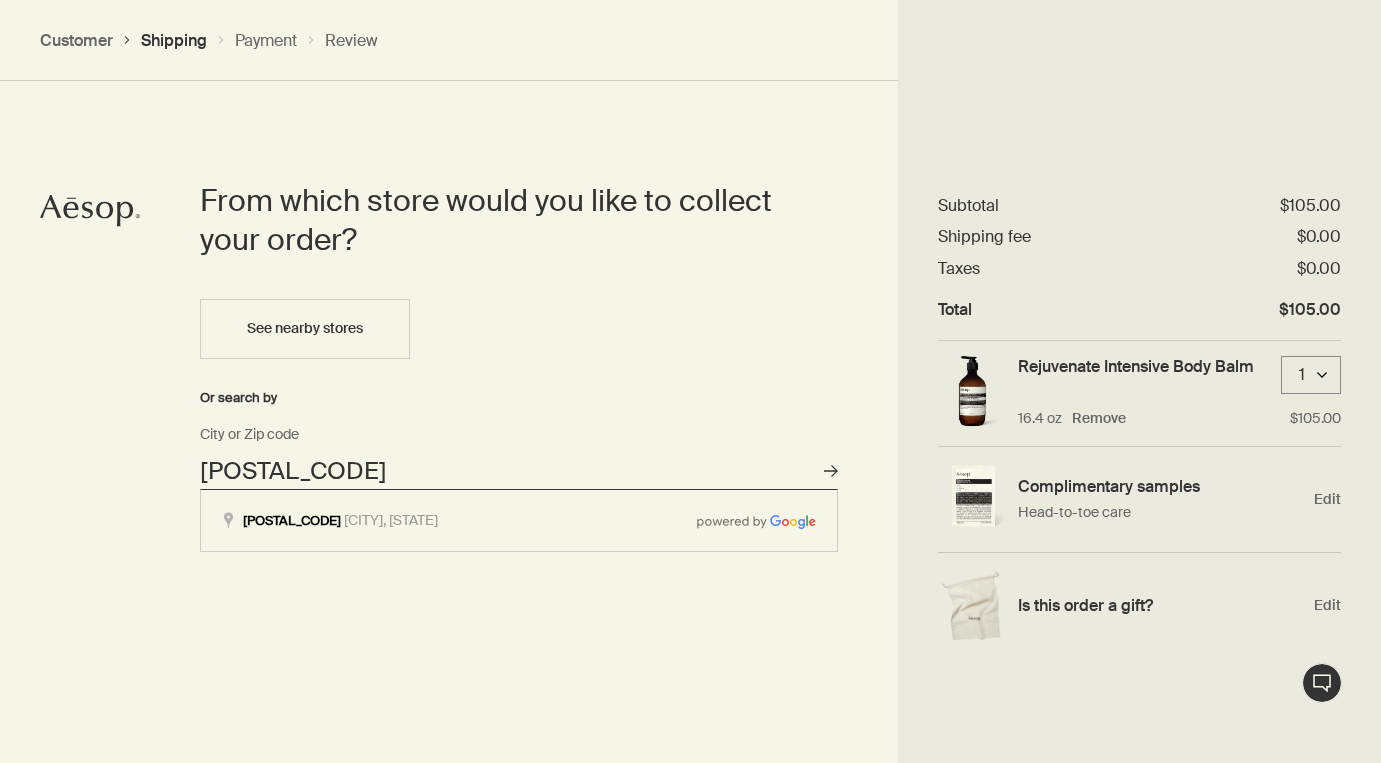 type on "[POSTAL_CODE]" 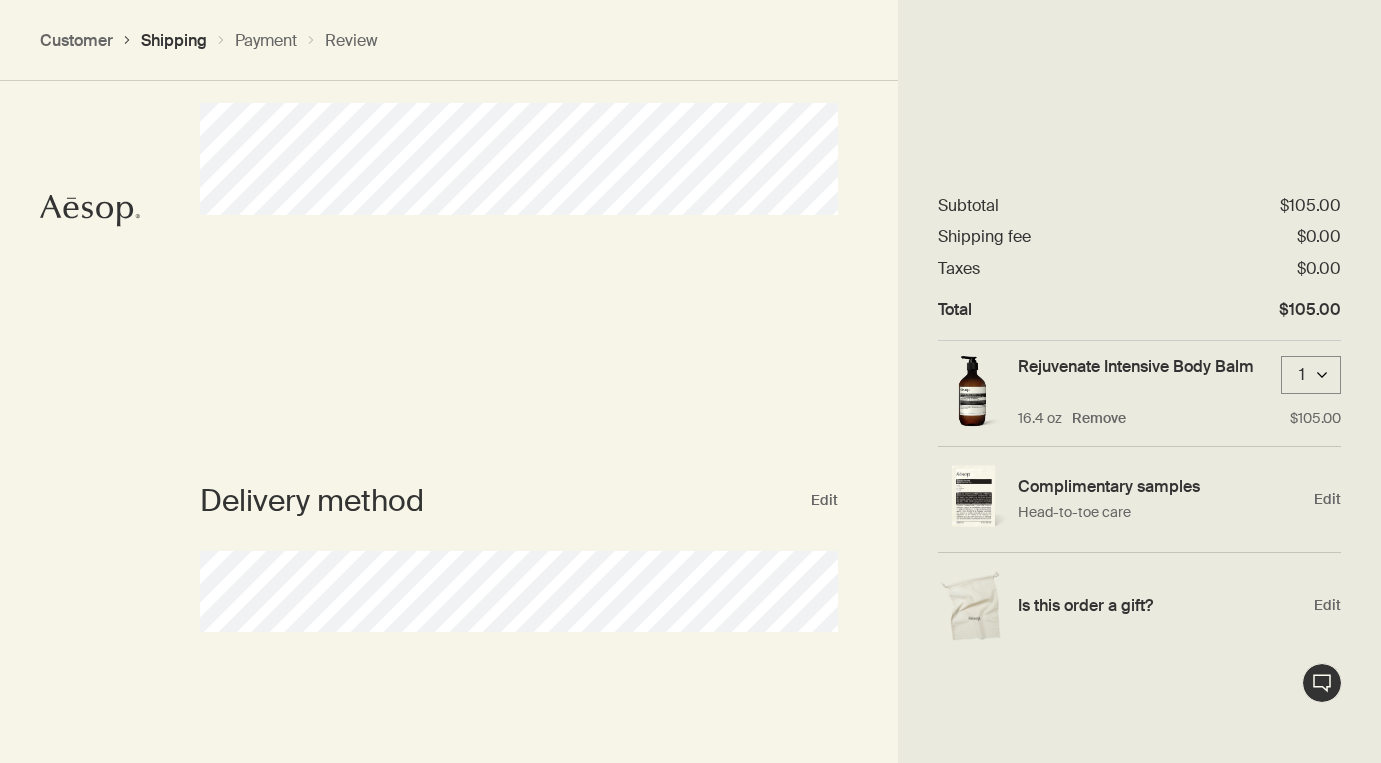 scroll, scrollTop: 160, scrollLeft: 0, axis: vertical 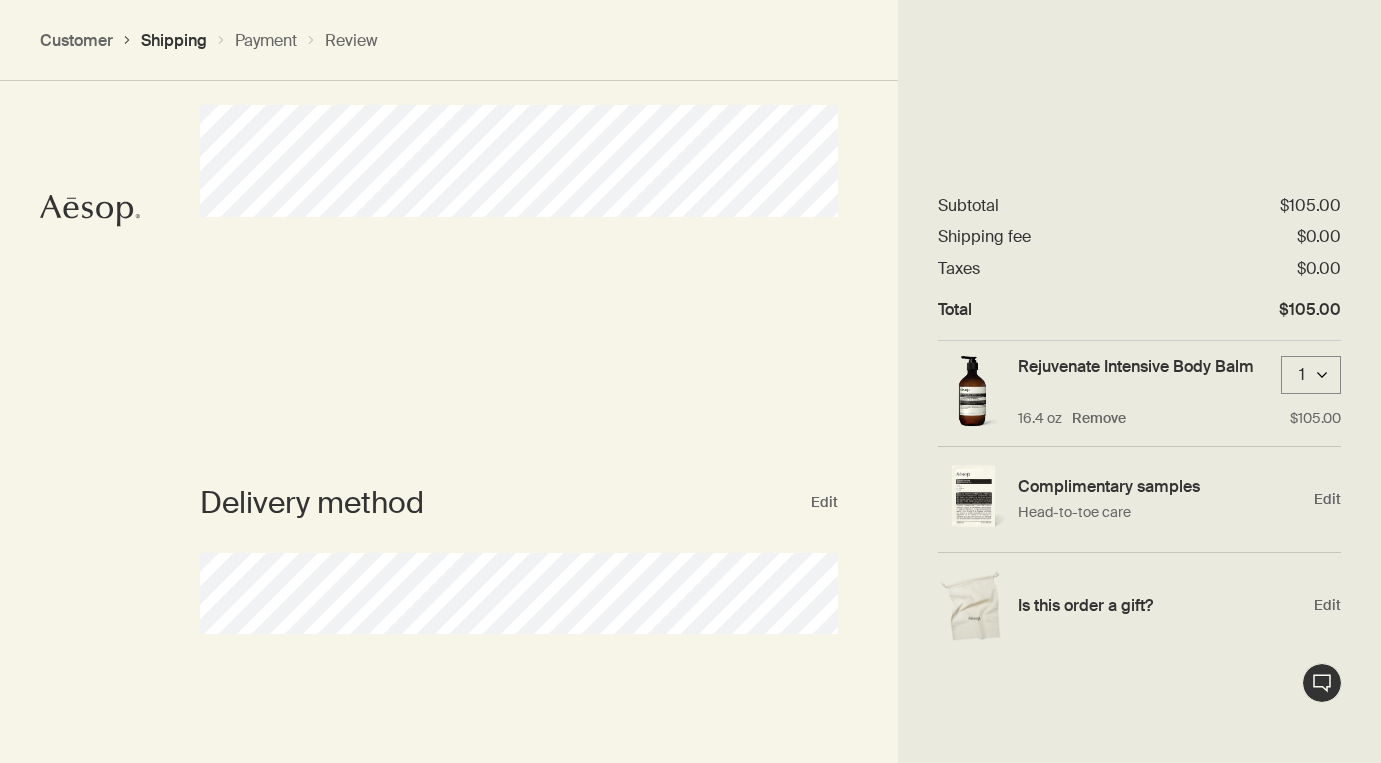 click on "Delivery method" at bounding box center (504, 503) 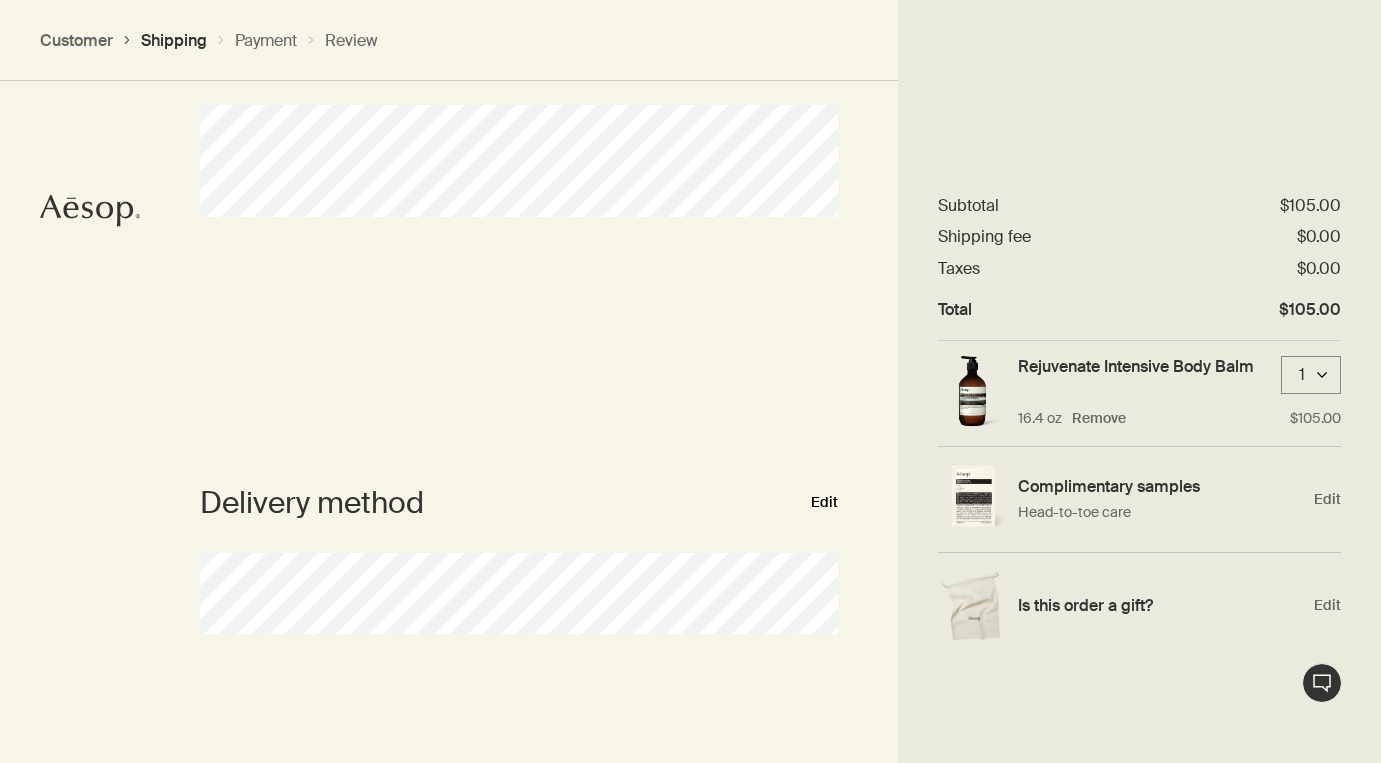 click on "Edit" at bounding box center (824, 503) 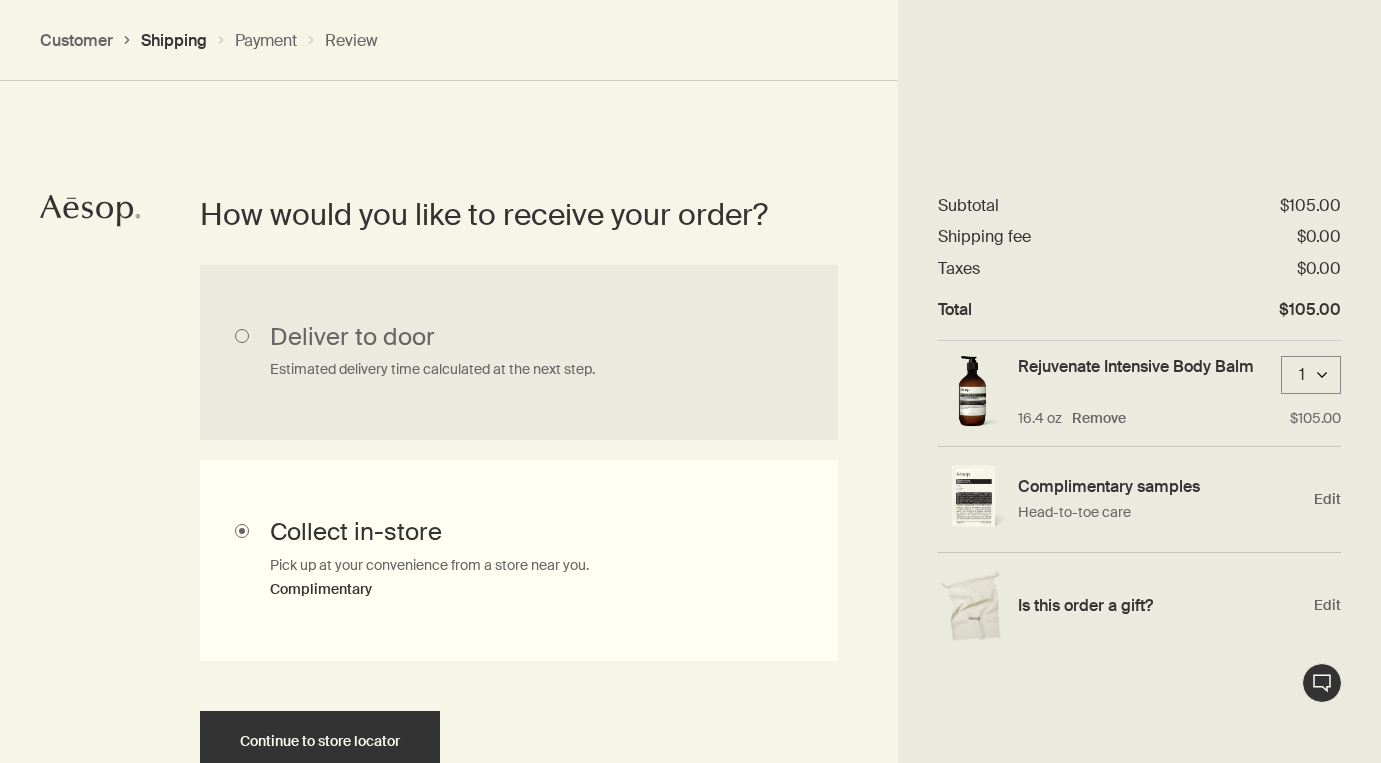 scroll, scrollTop: 447, scrollLeft: 0, axis: vertical 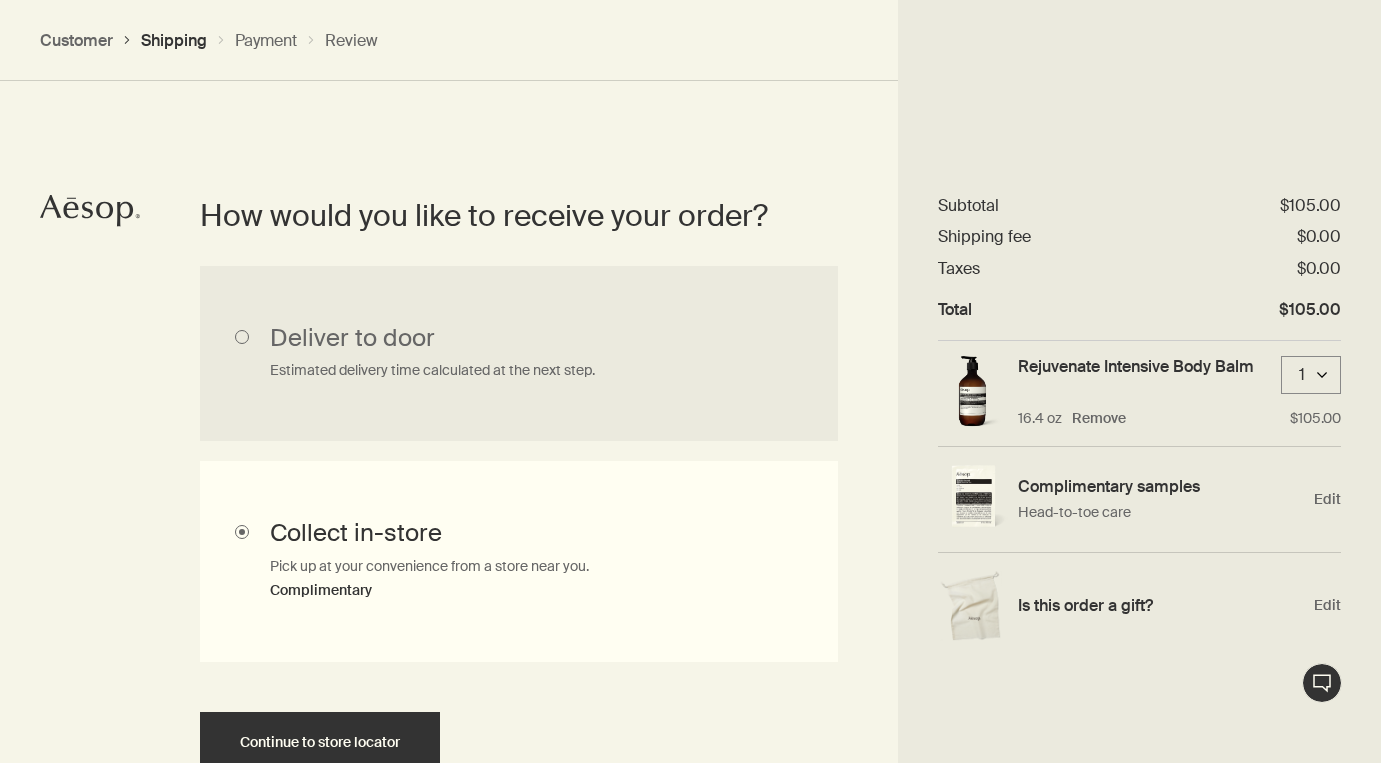click on "Deliver to door Estimated delivery time calculated at the next step." at bounding box center (519, 562) 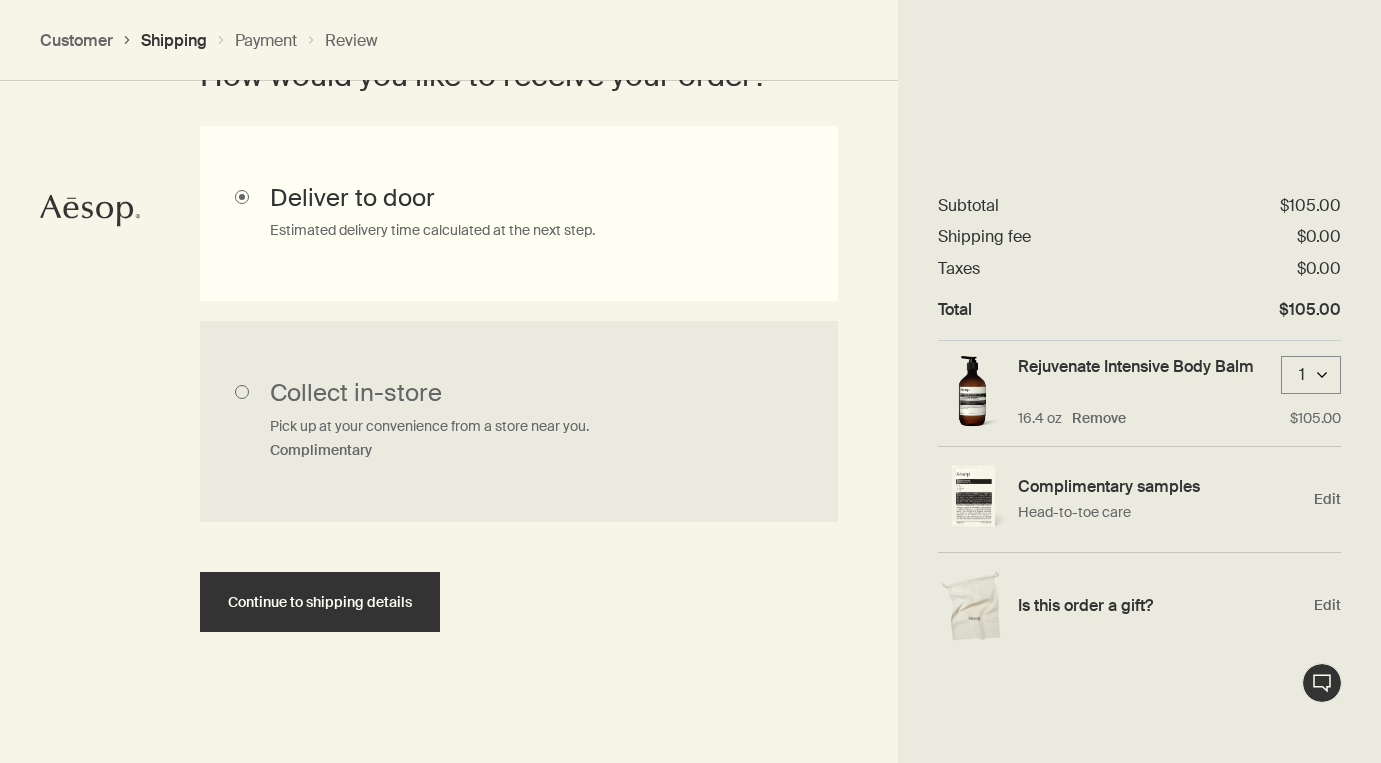 scroll, scrollTop: 586, scrollLeft: 0, axis: vertical 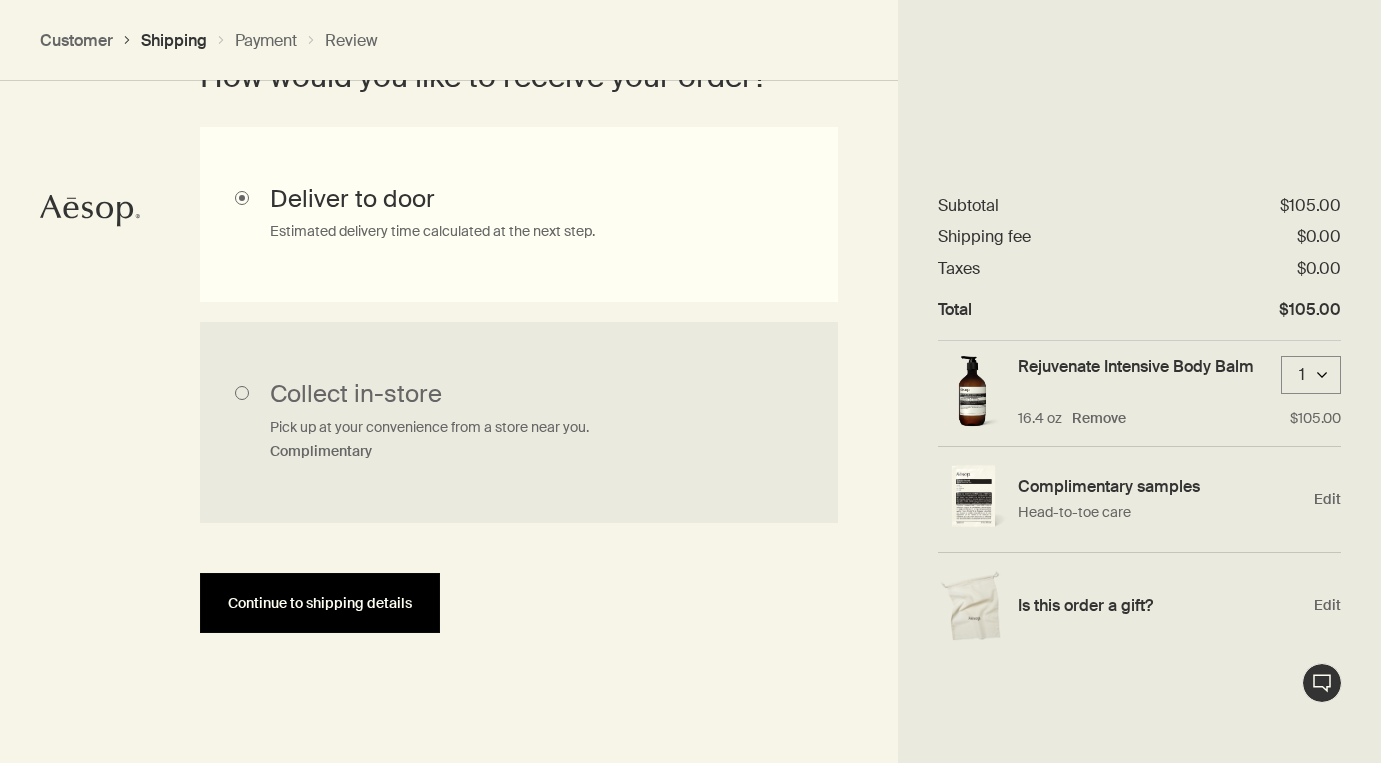 click on "Continue to shipping details" at bounding box center (320, 603) 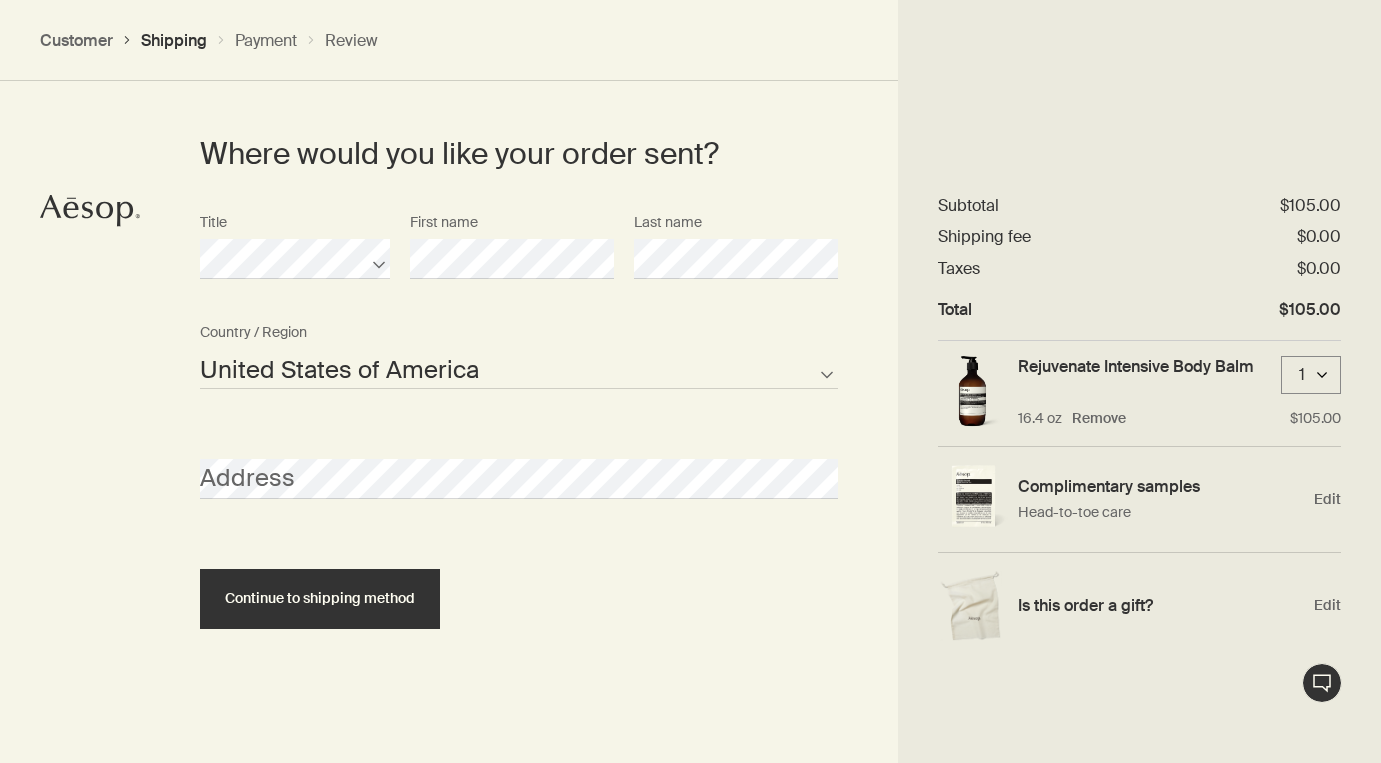 scroll, scrollTop: 925, scrollLeft: 0, axis: vertical 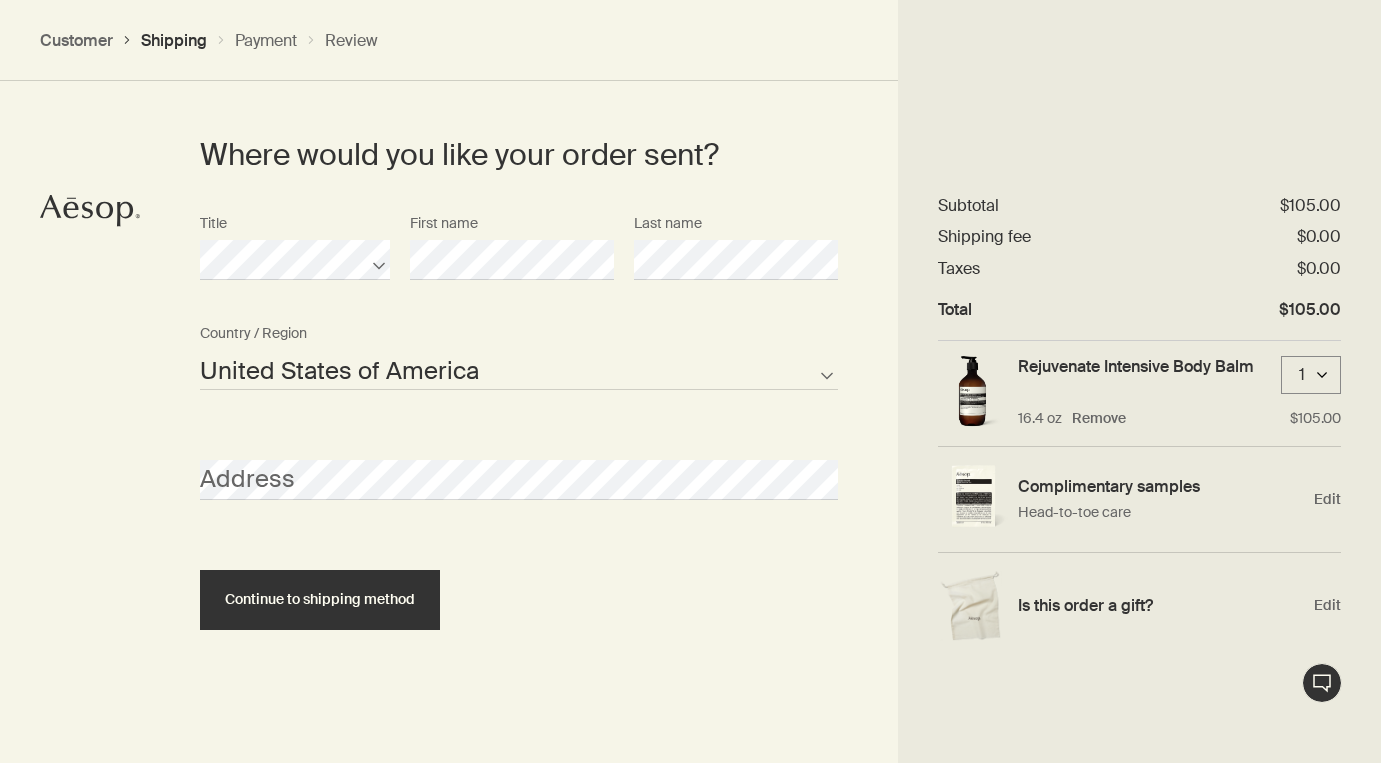 click on "Address" at bounding box center (519, 260) 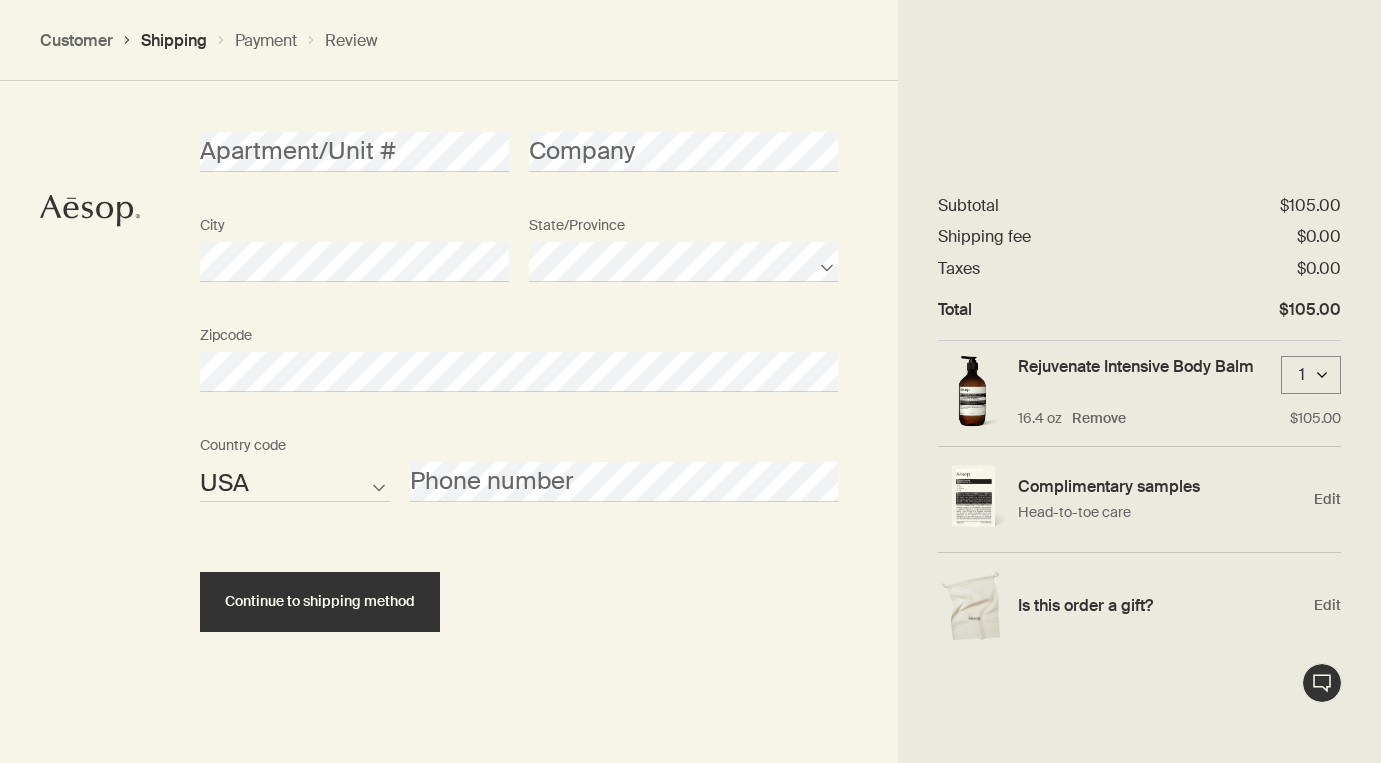 scroll, scrollTop: 1362, scrollLeft: 0, axis: vertical 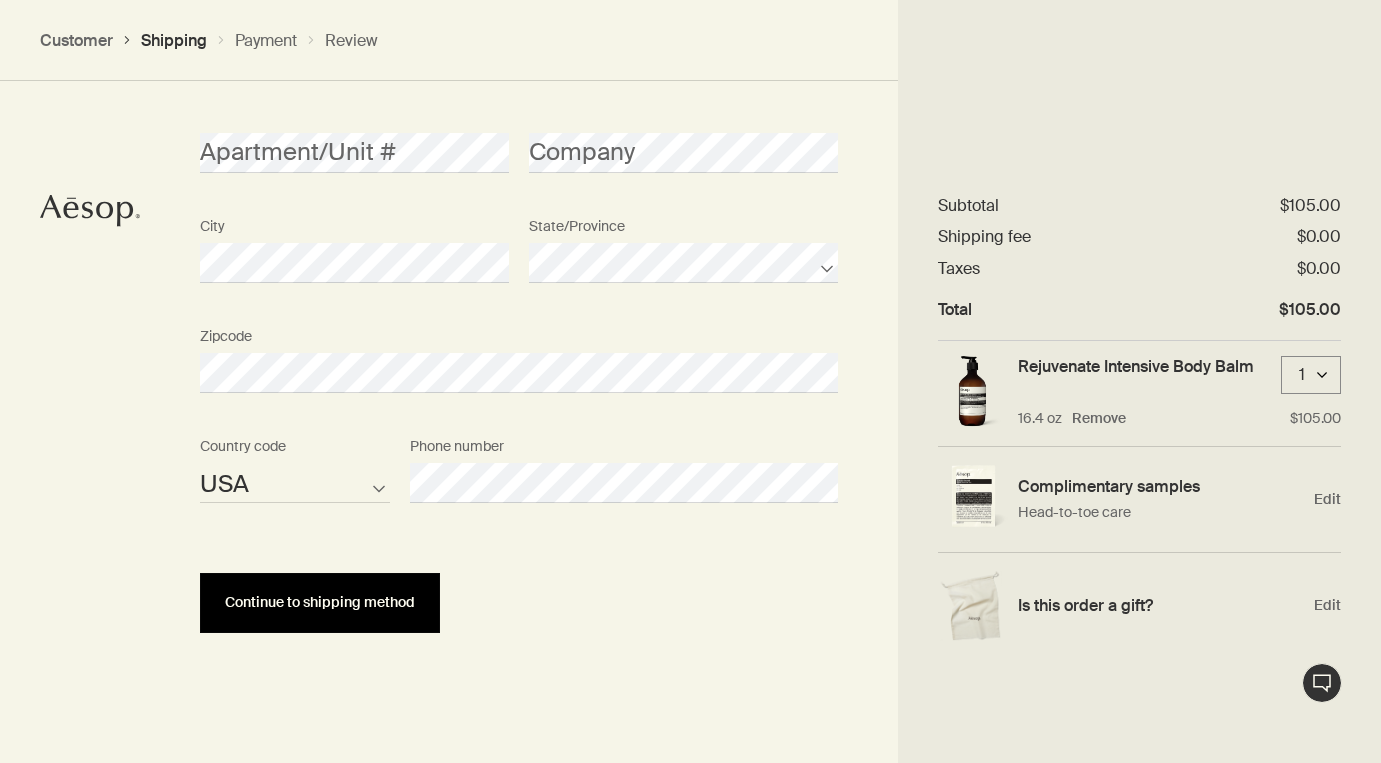 click on "Continue to shipping method" at bounding box center [320, 603] 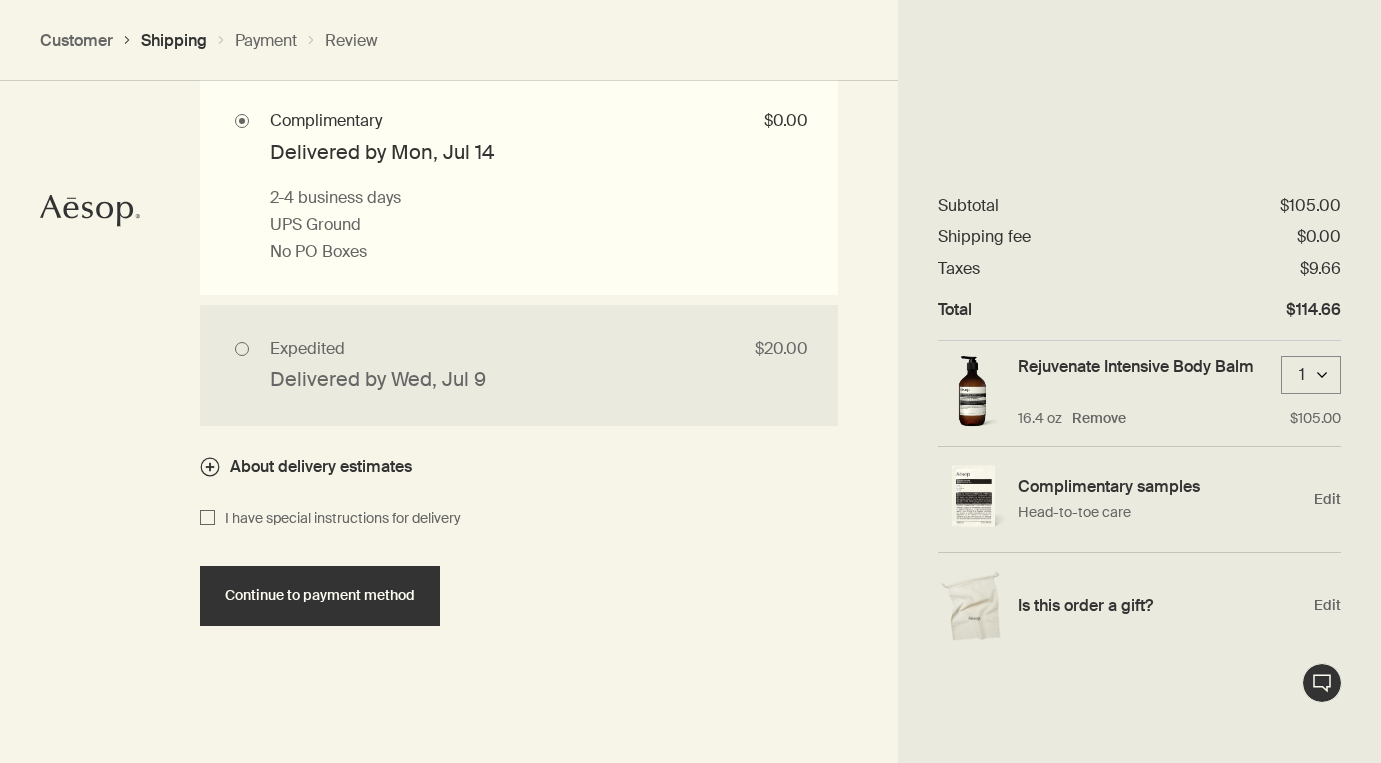scroll, scrollTop: 1963, scrollLeft: 0, axis: vertical 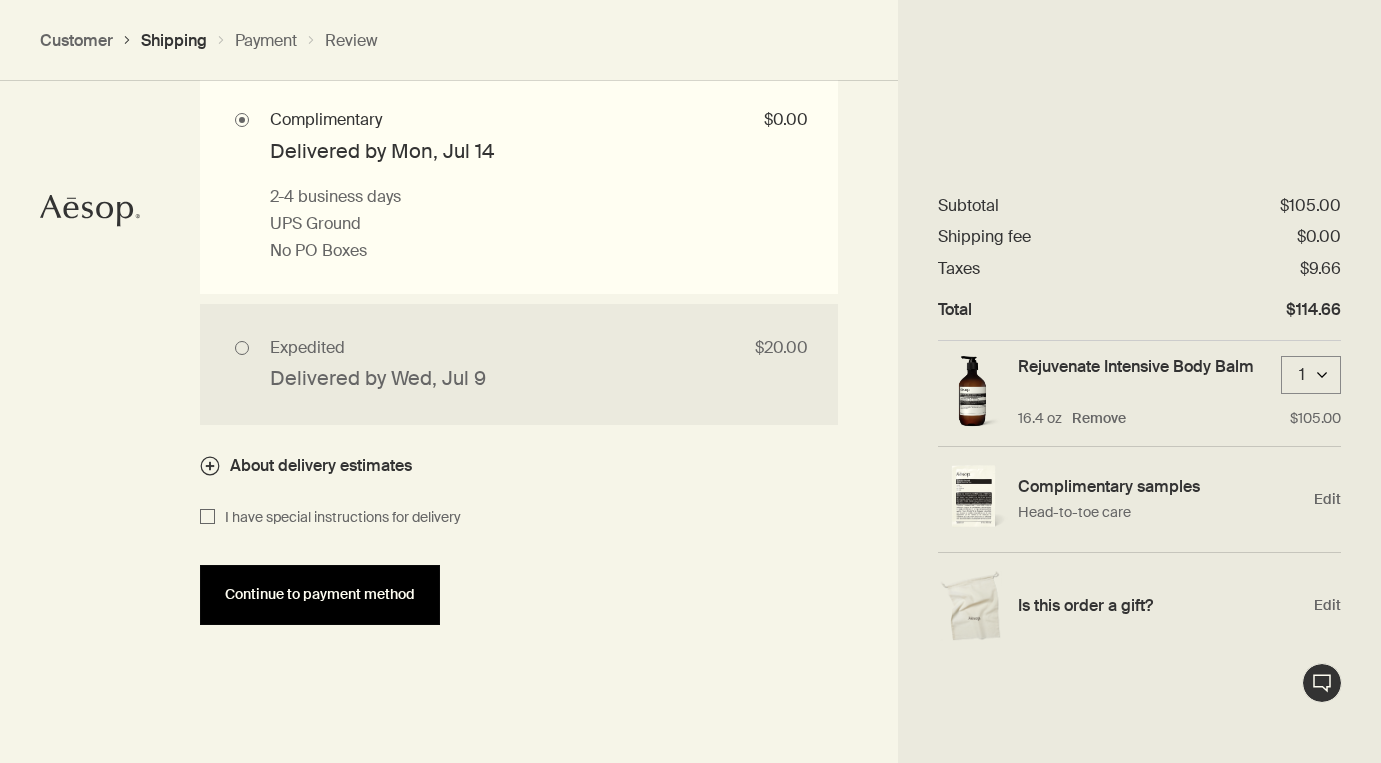 click on "Continue to payment method" at bounding box center (320, 594) 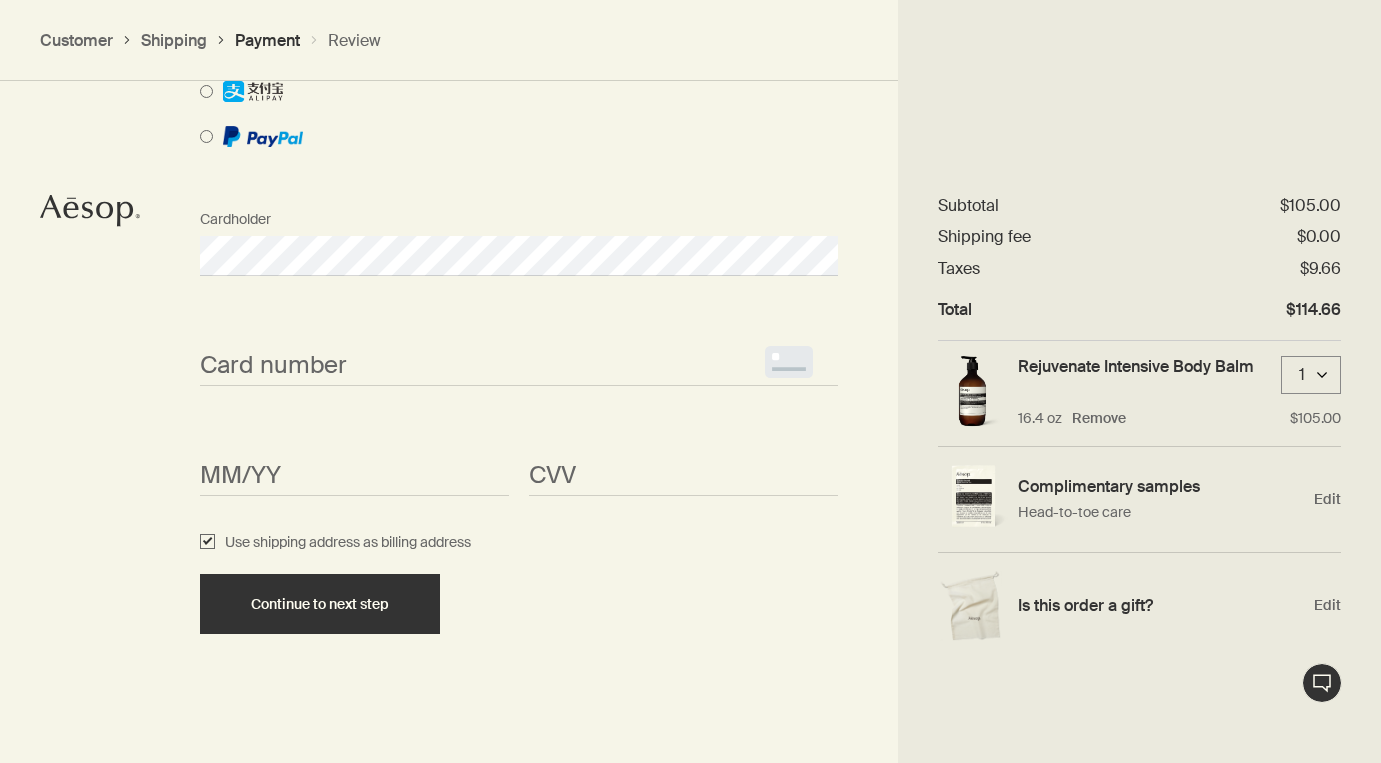 scroll, scrollTop: 1799, scrollLeft: 0, axis: vertical 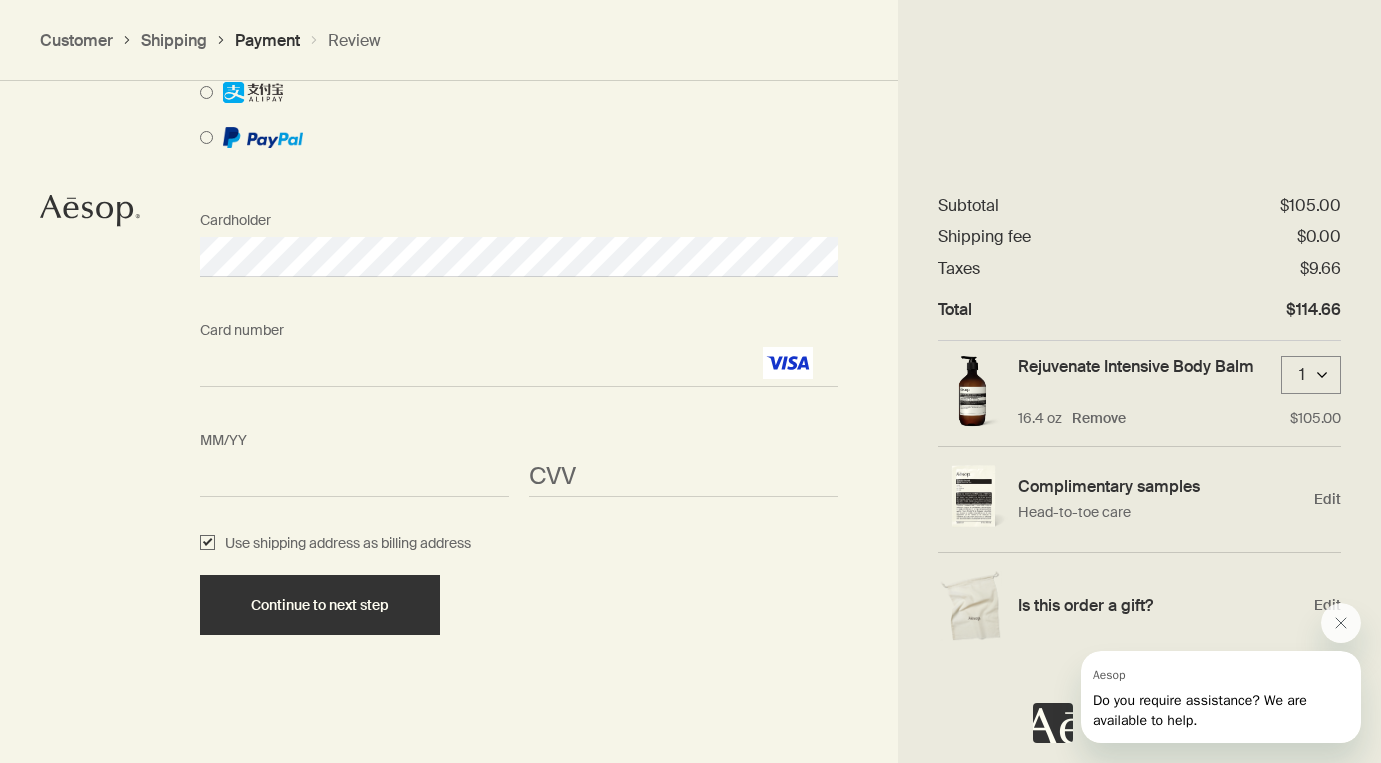 click on "<p>Your browser does not support iframes.</p>" at bounding box center (683, 477) 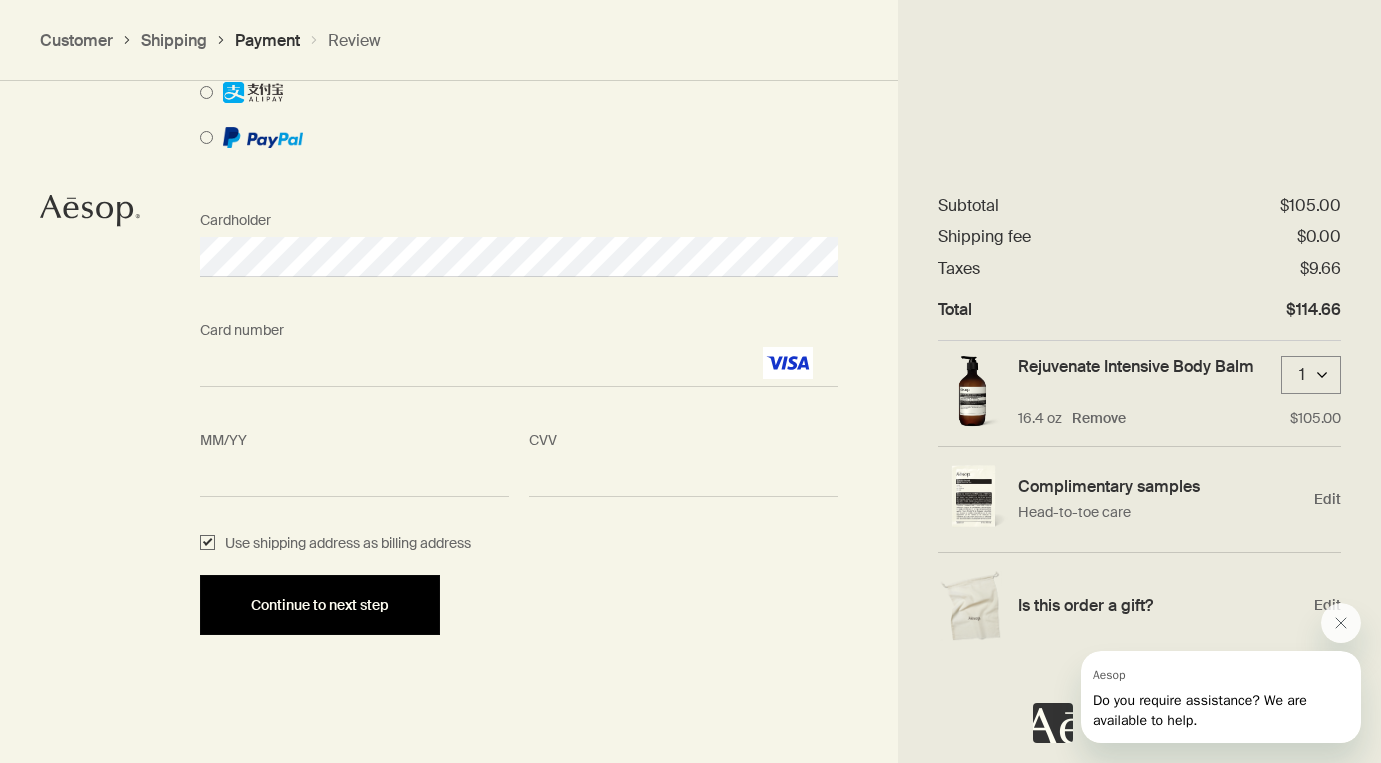 click on "Continue to next step" at bounding box center [320, 605] 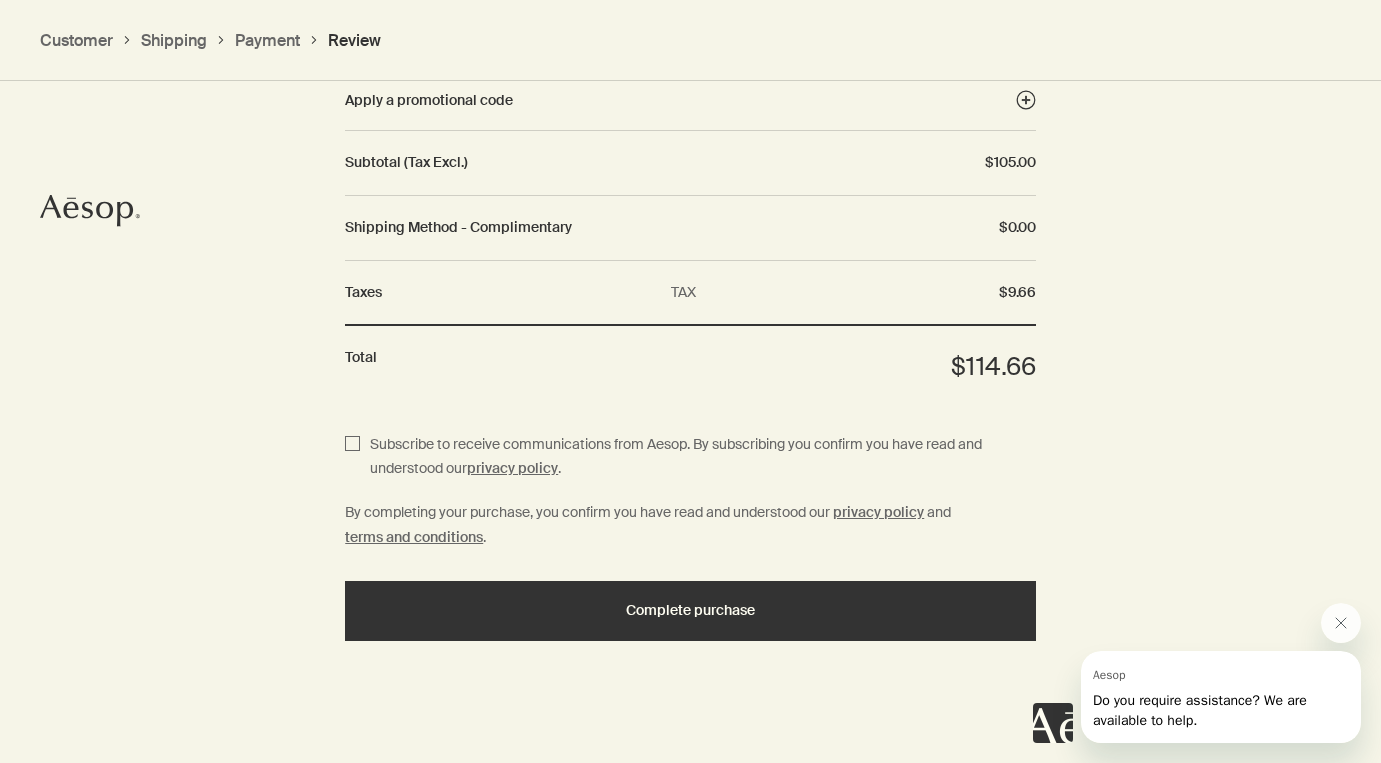 scroll, scrollTop: 2363, scrollLeft: 0, axis: vertical 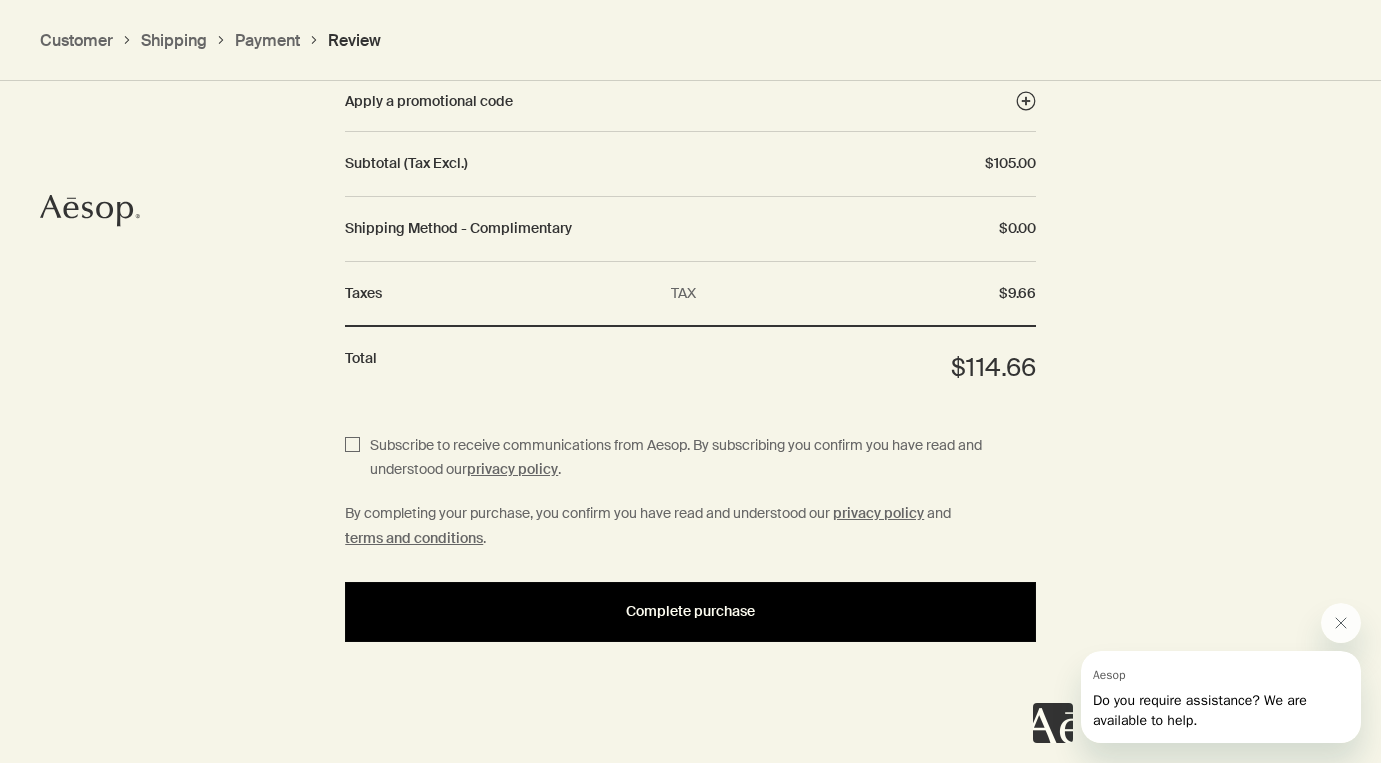 click on "Complete purchase" at bounding box center [690, 611] 